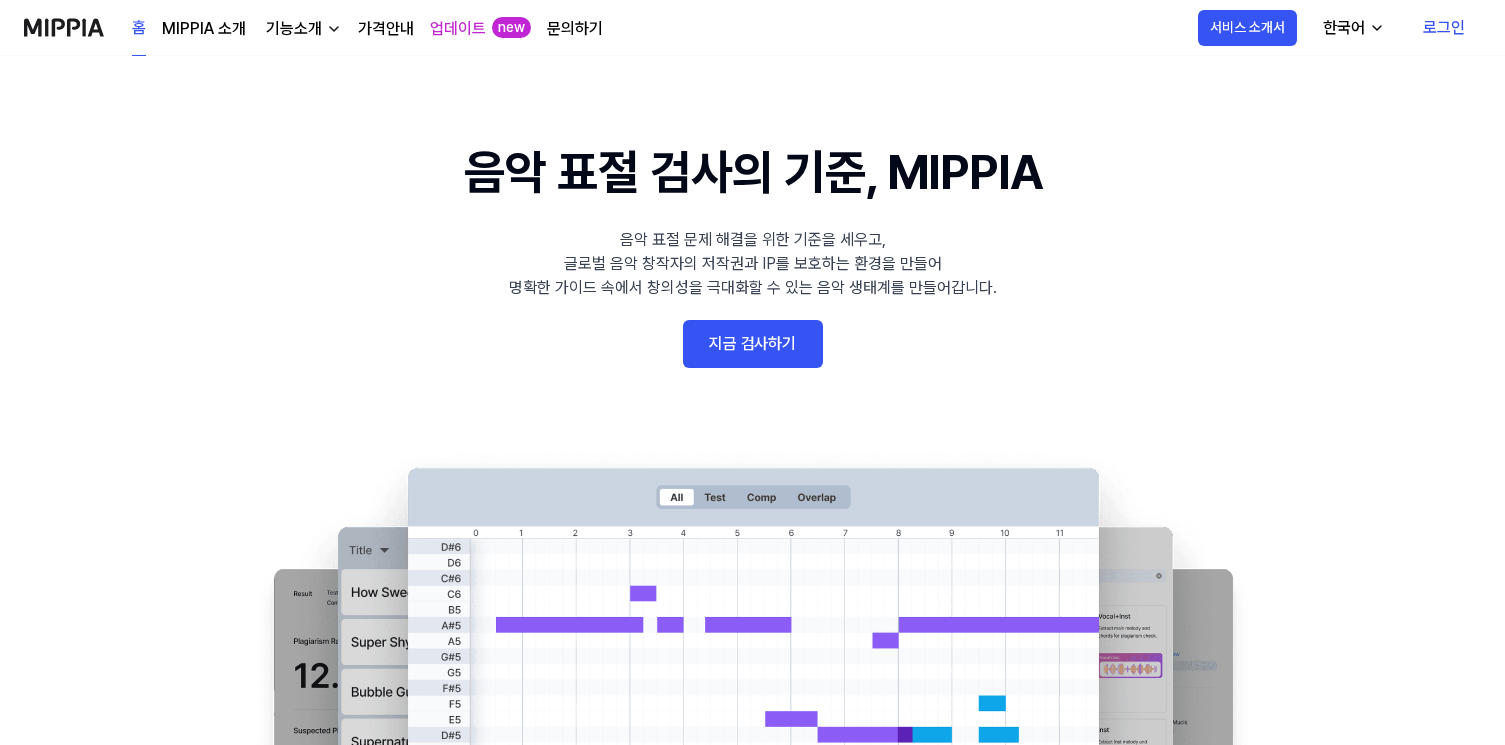 scroll, scrollTop: 0, scrollLeft: 0, axis: both 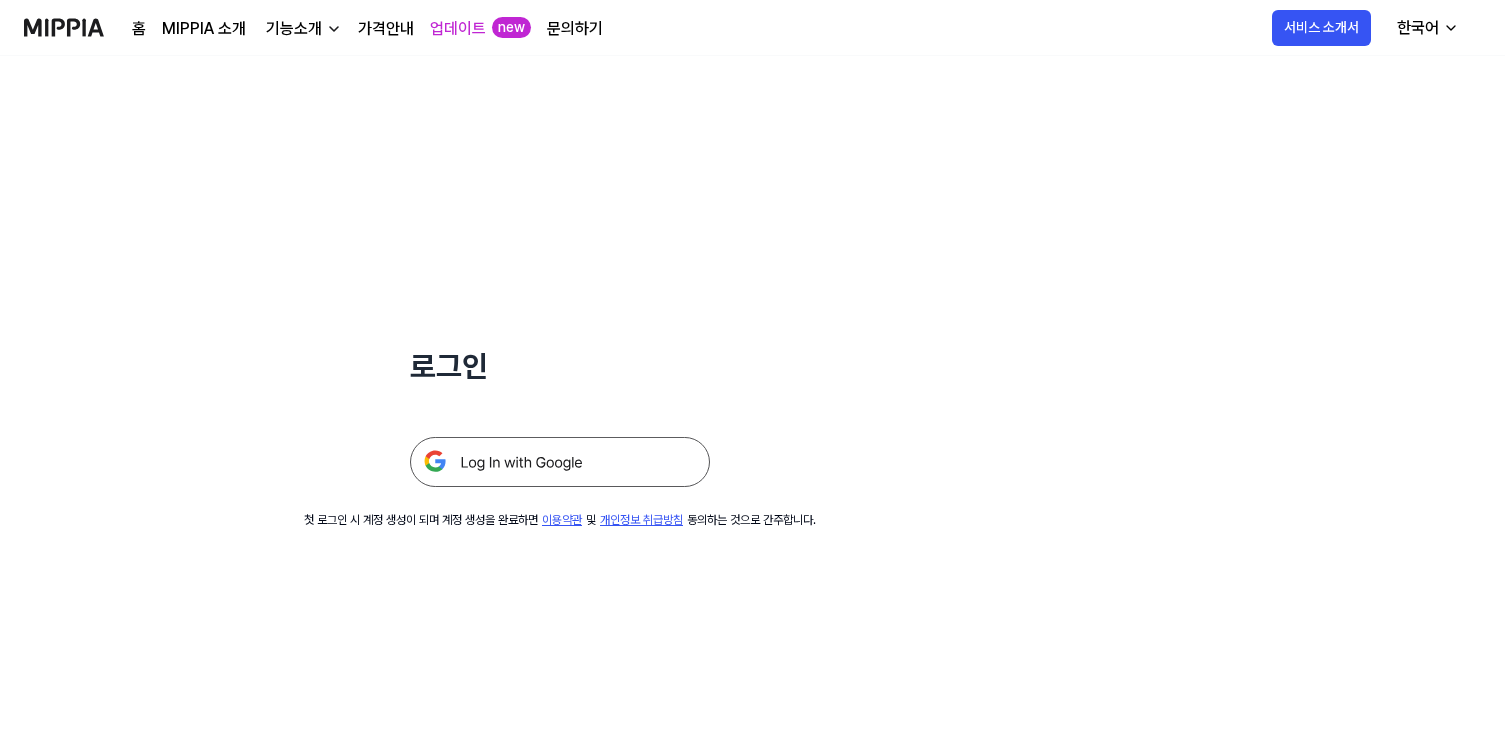 click at bounding box center [560, 462] 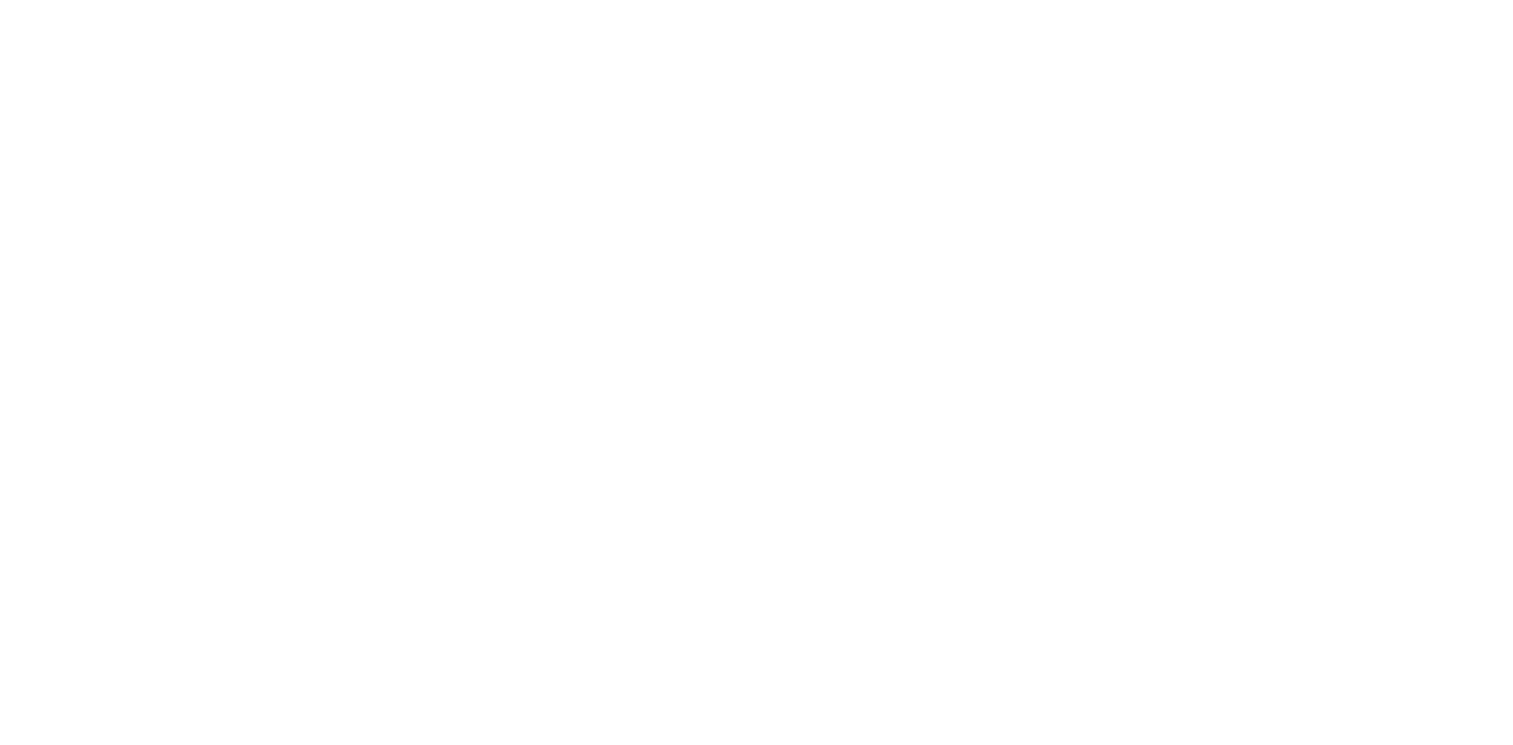 scroll, scrollTop: 0, scrollLeft: 0, axis: both 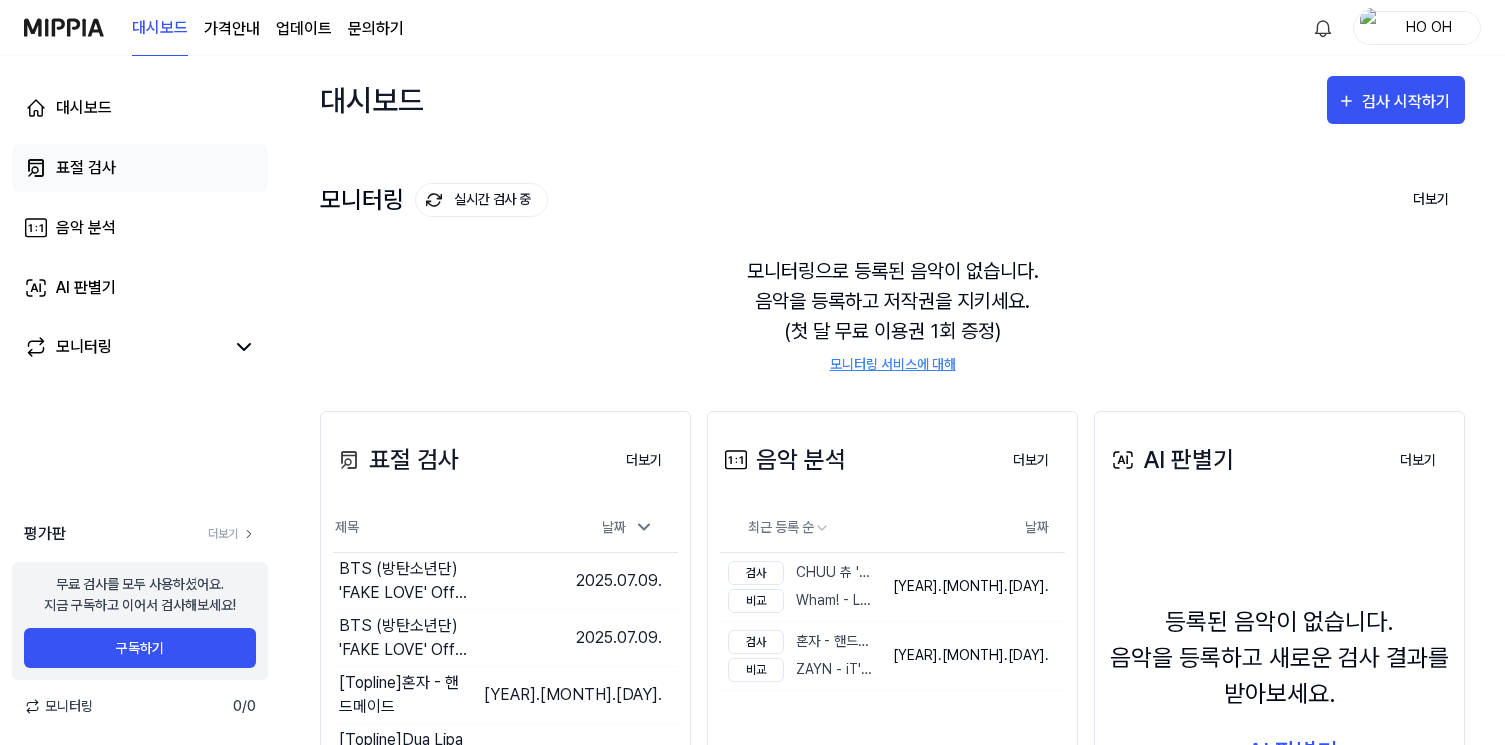 click on "표절 검사" at bounding box center [140, 168] 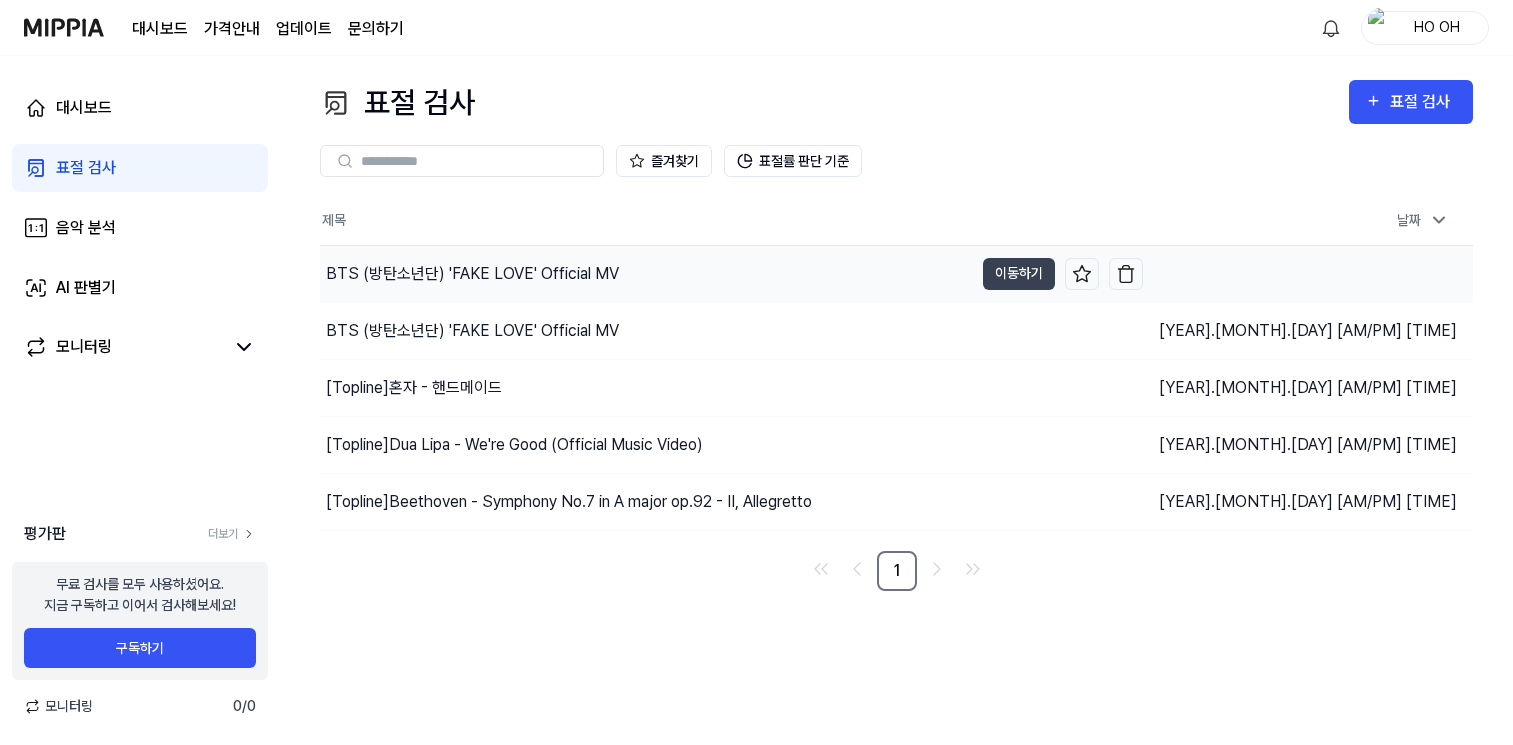 click on "BTS (방탄소년단) 'FAKE LOVE' Official MV" at bounding box center [472, 274] 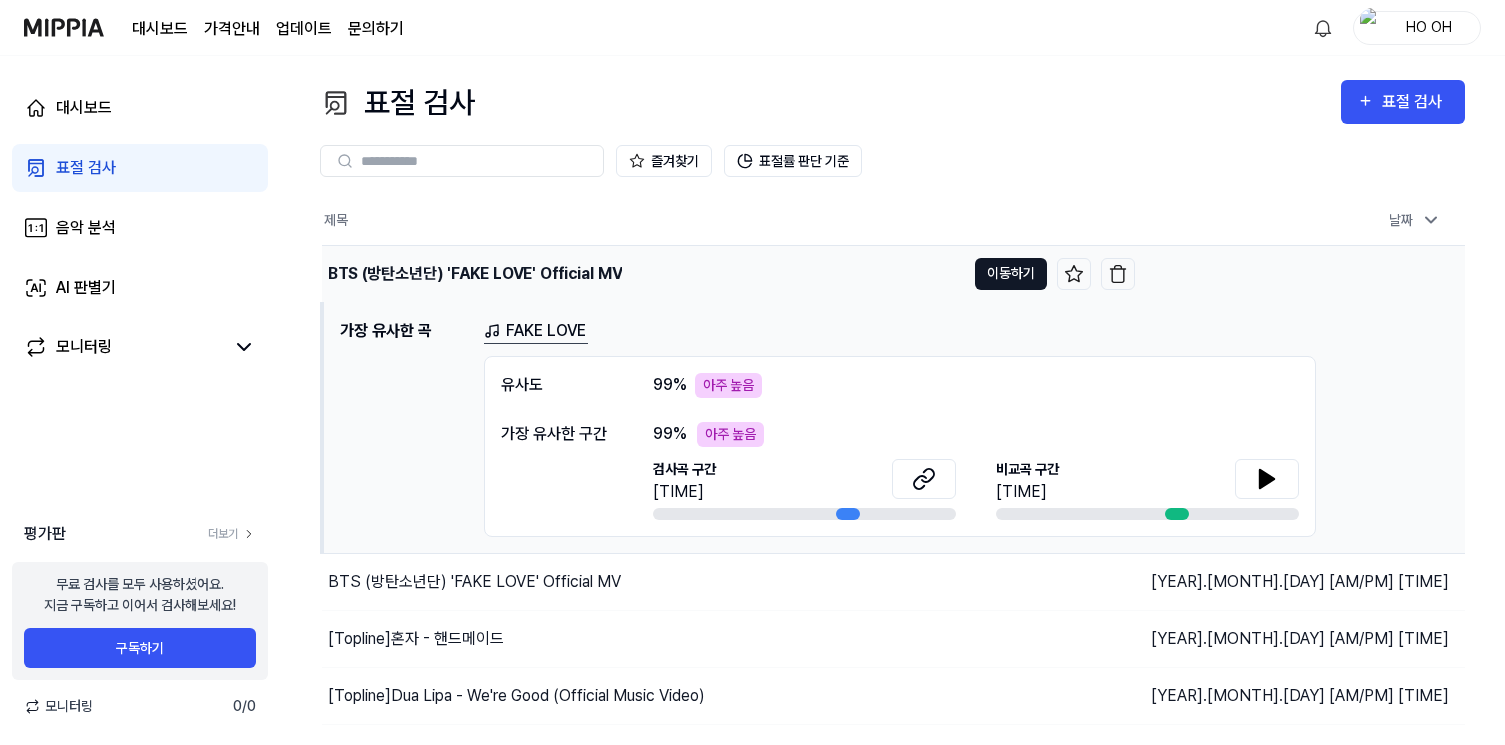 click on "이동하기" at bounding box center [1011, 274] 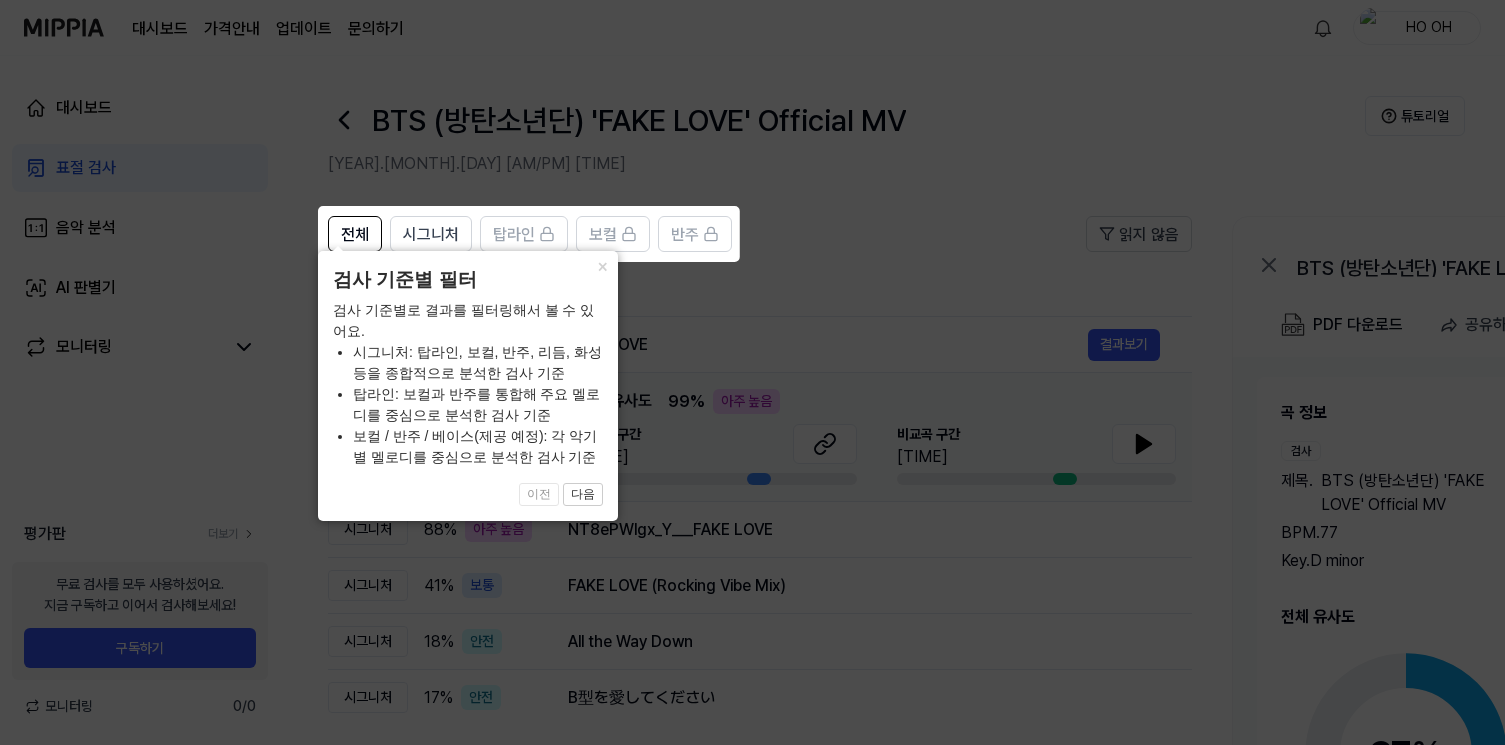 click 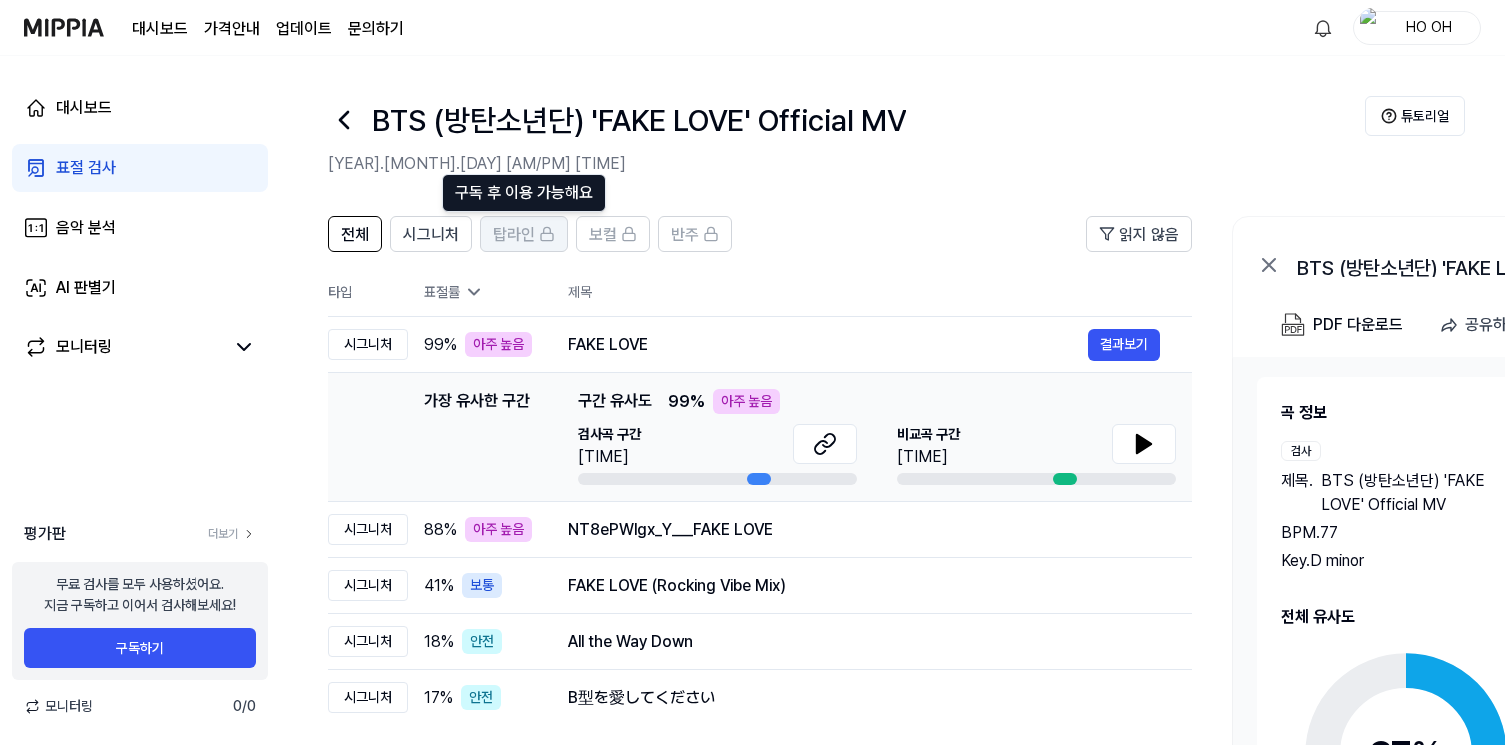 click on "탑라인" at bounding box center [514, 235] 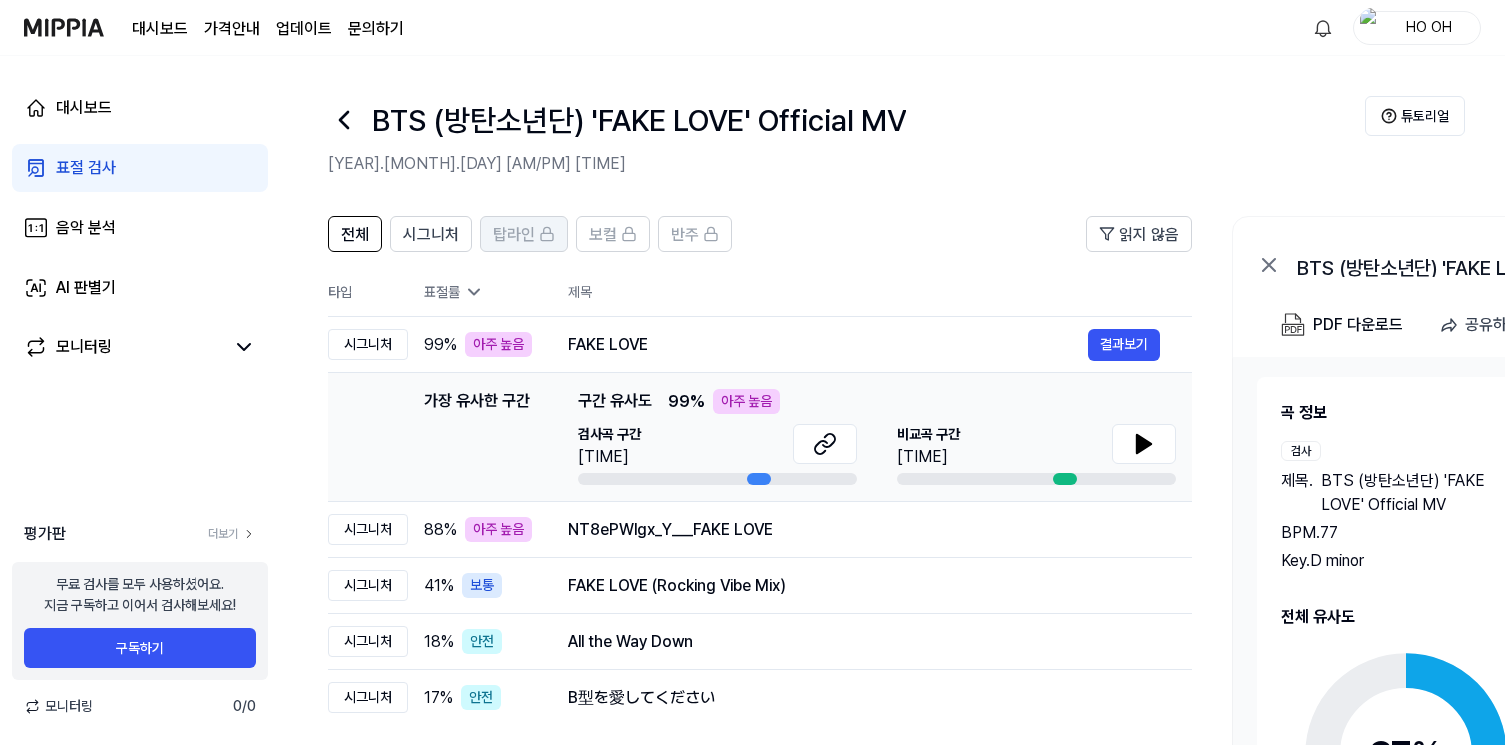 click 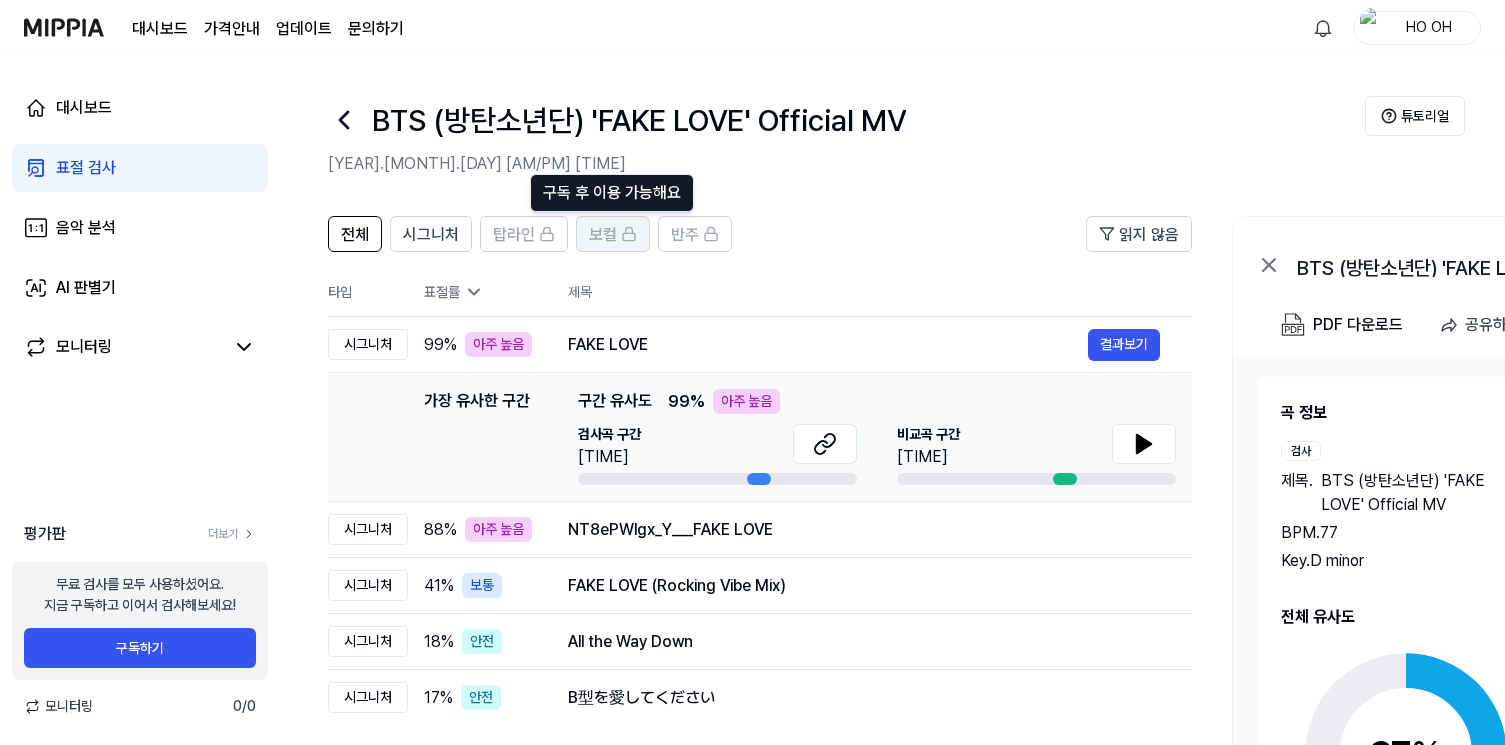 click 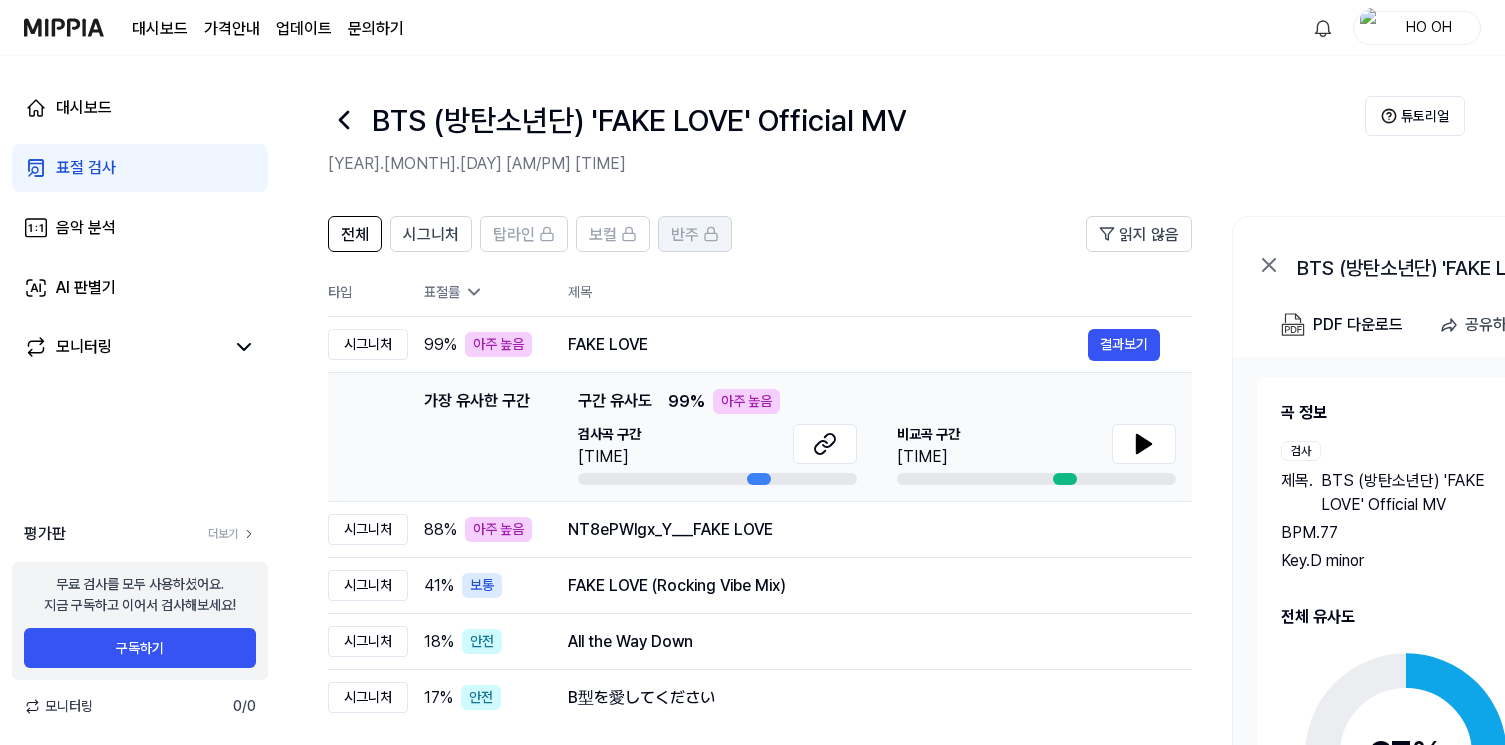 click on "반주" at bounding box center [695, 234] 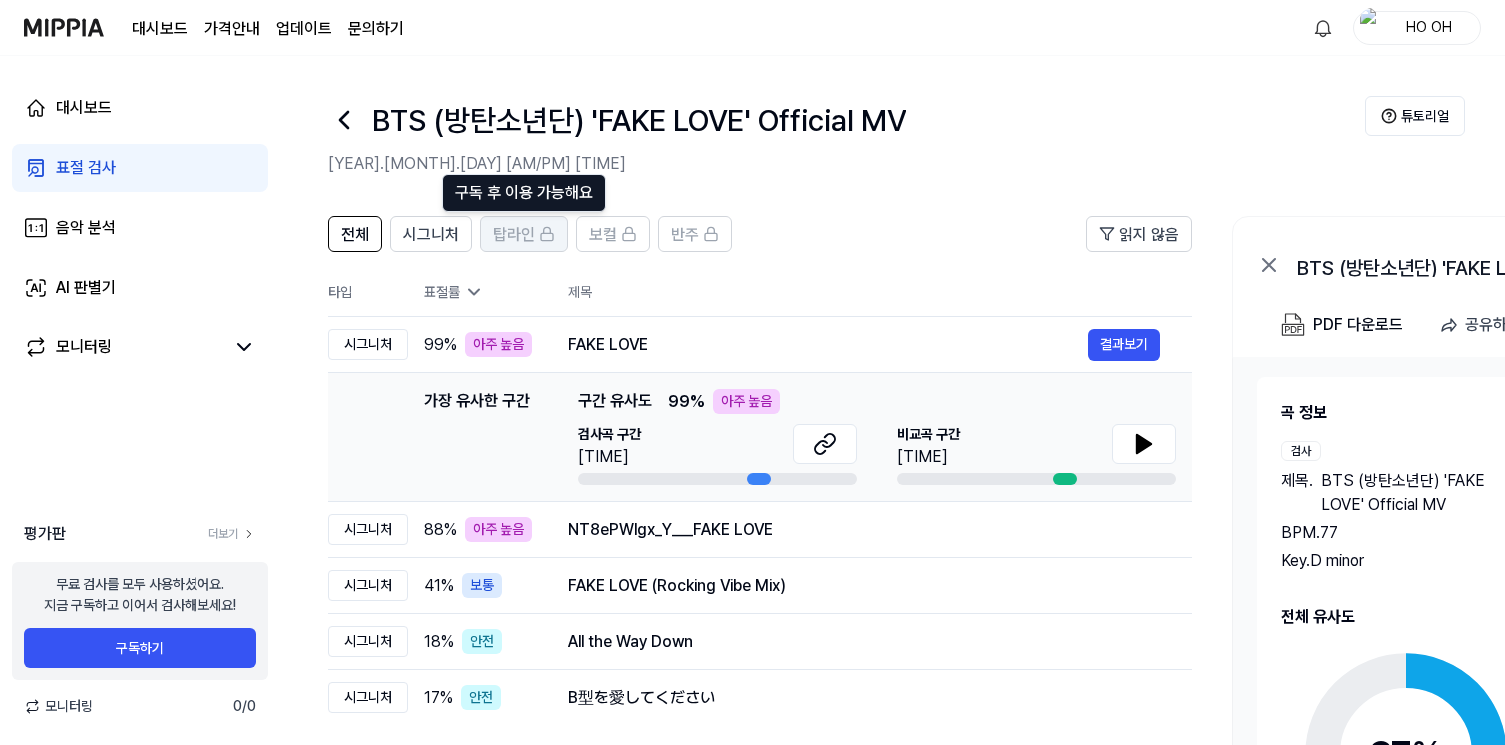click on "탑라인" at bounding box center [514, 235] 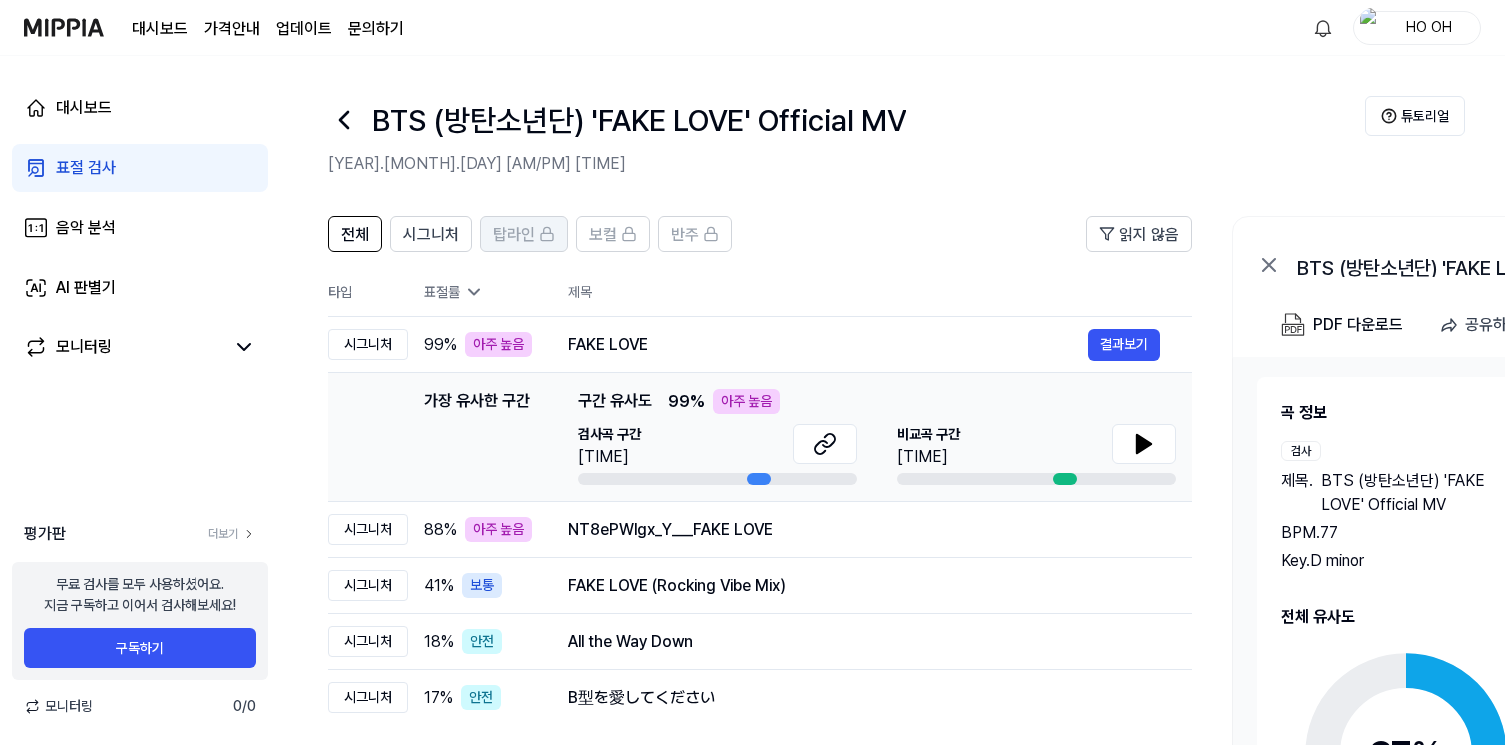 click on "탑라인" at bounding box center (514, 235) 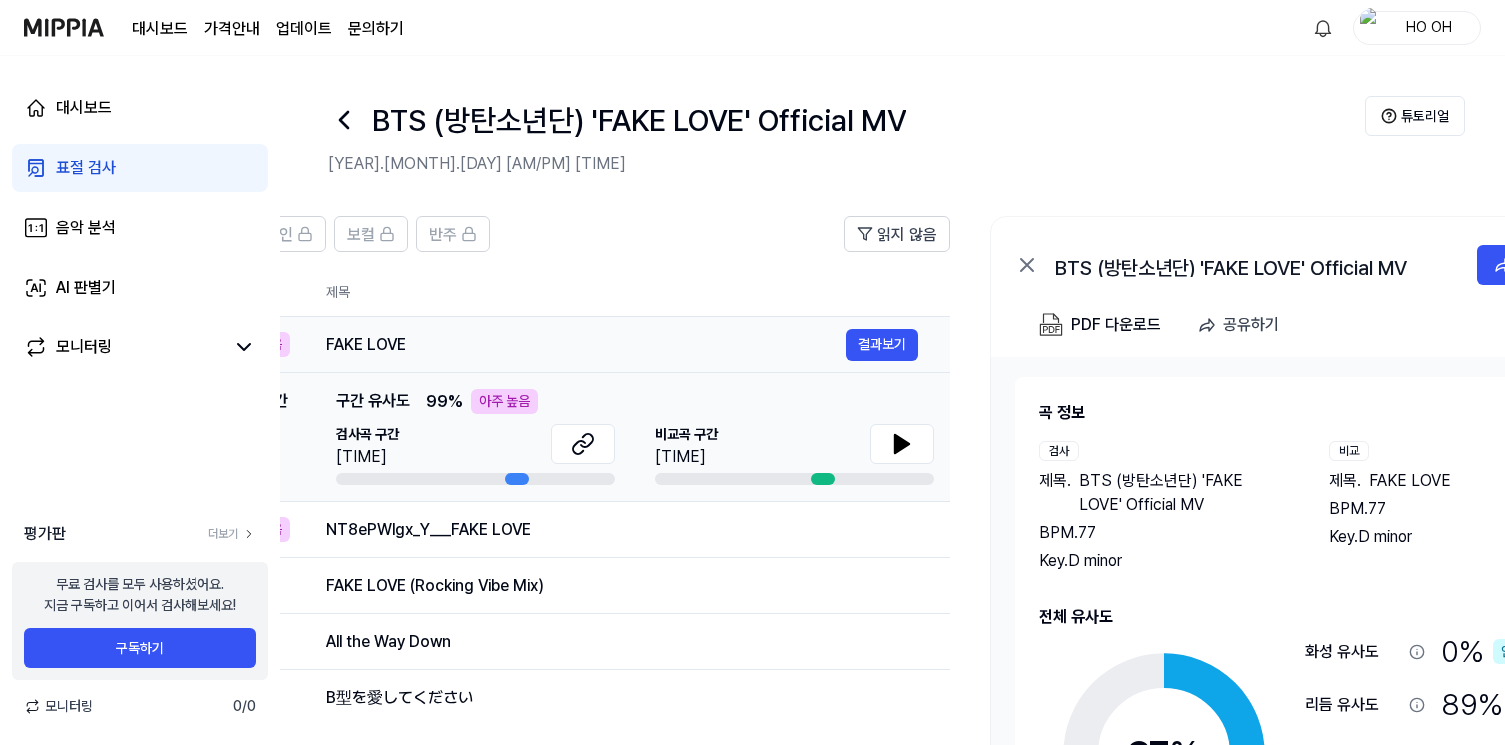 scroll, scrollTop: 0, scrollLeft: 25, axis: horizontal 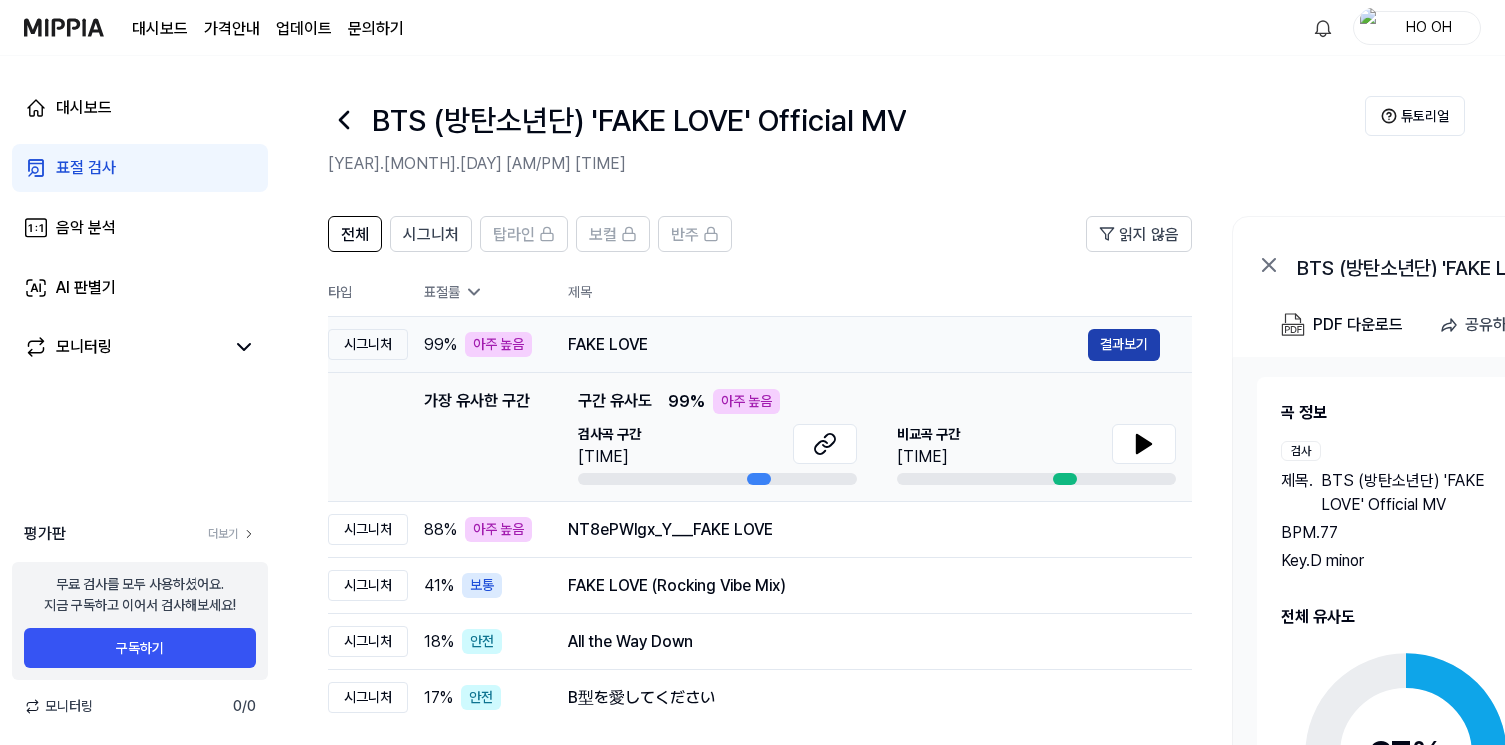 click on "결과보기" at bounding box center [1124, 345] 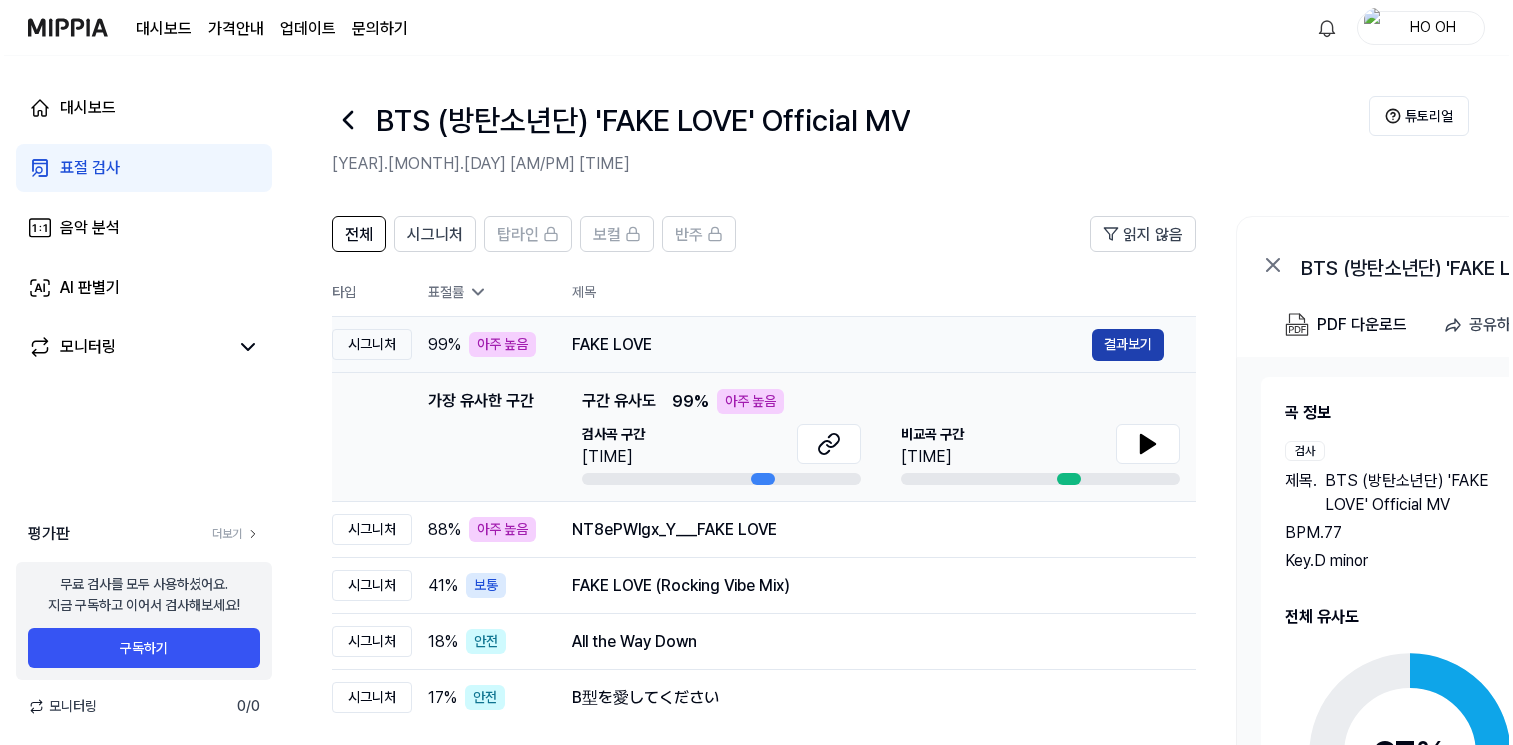 scroll, scrollTop: 0, scrollLeft: 0, axis: both 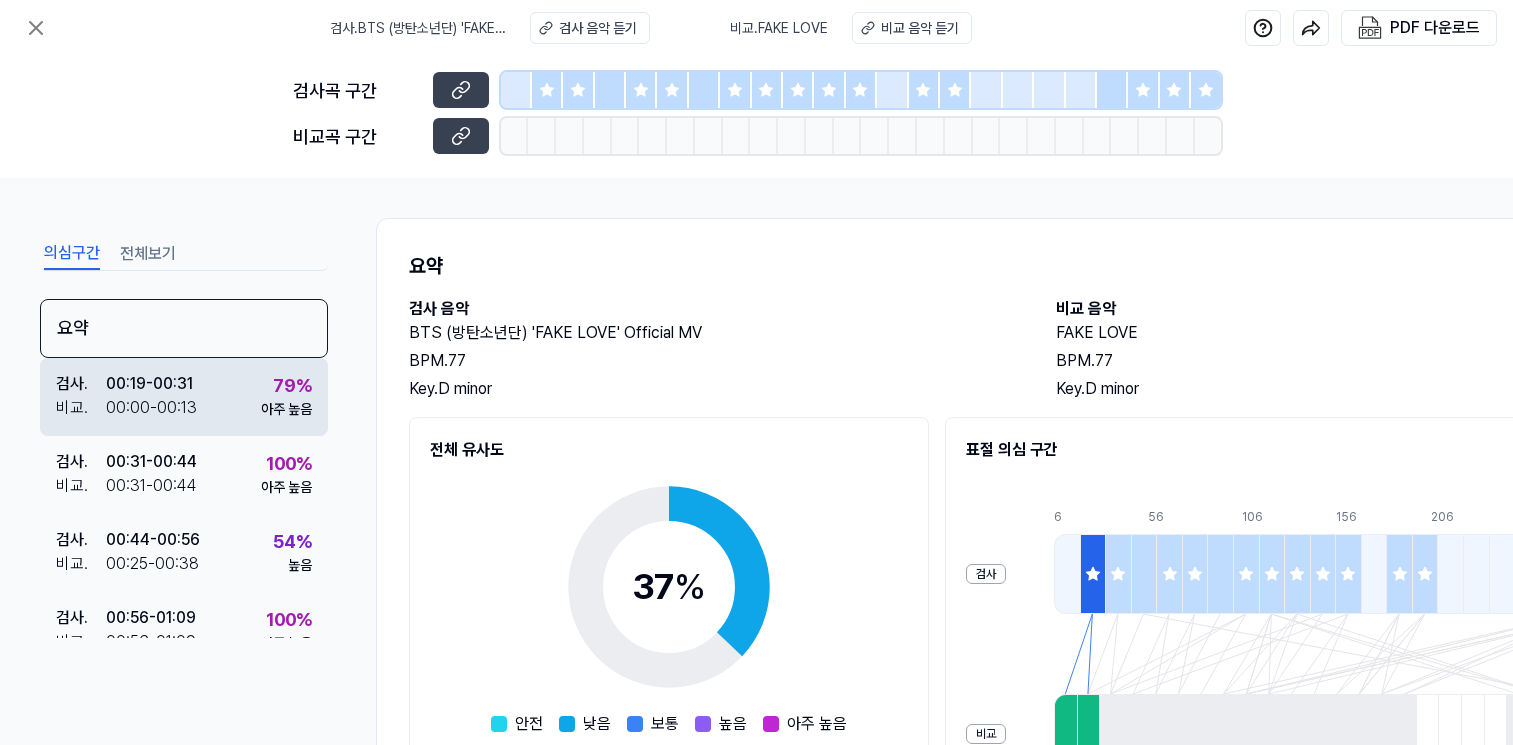 click on "검사 . [TIME] 비교 . [TIME] 79 % 아주 높음" at bounding box center [184, 397] 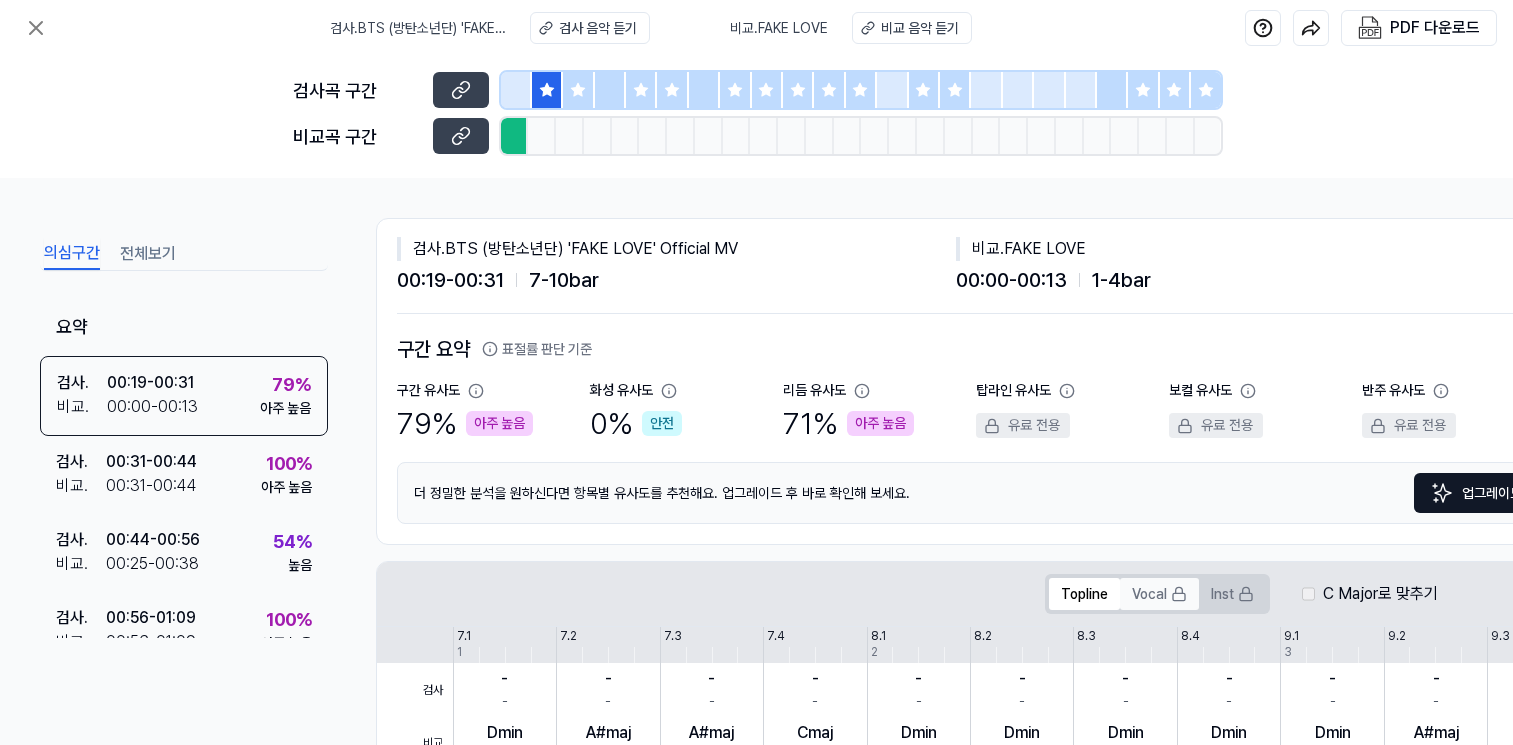 click on "Vocal" at bounding box center [1159, 594] 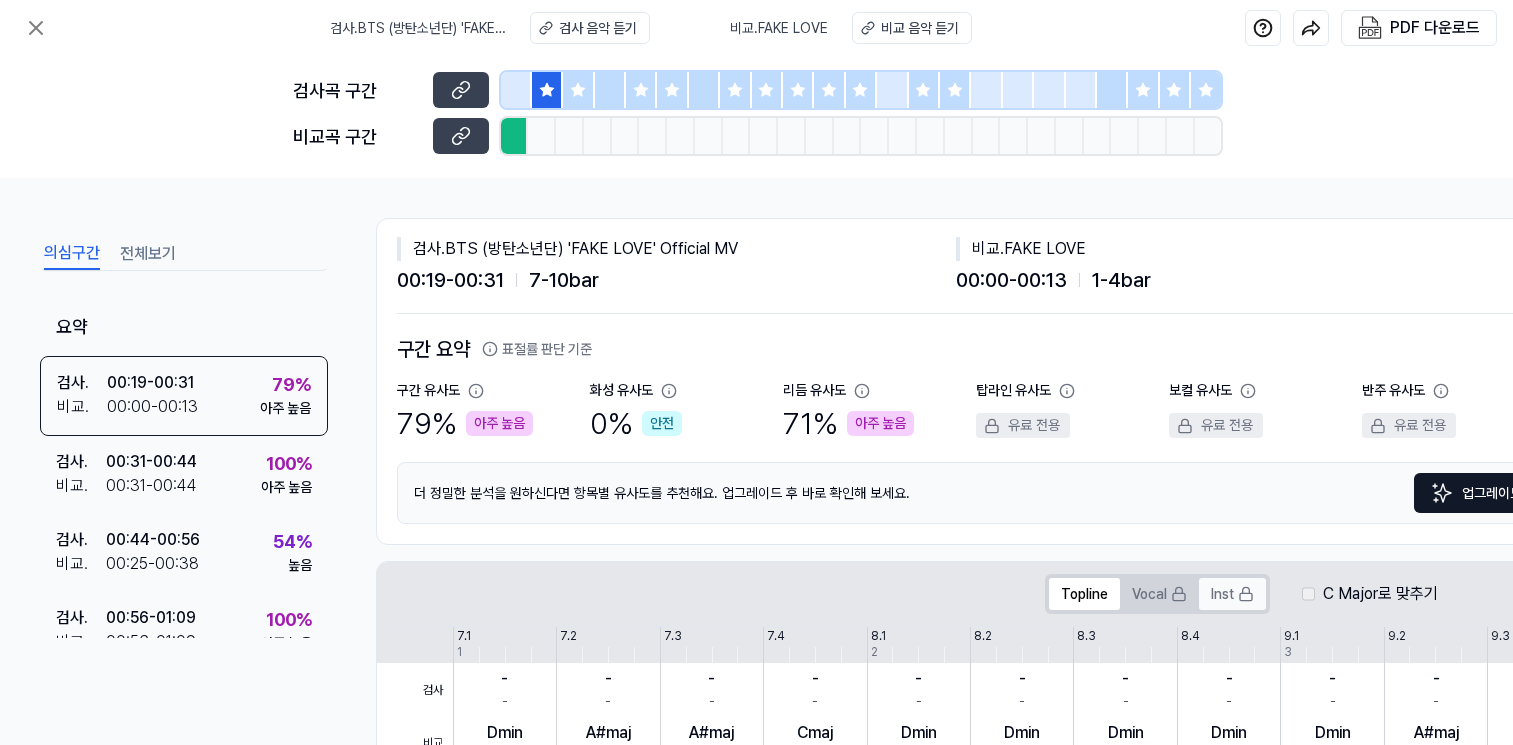 click 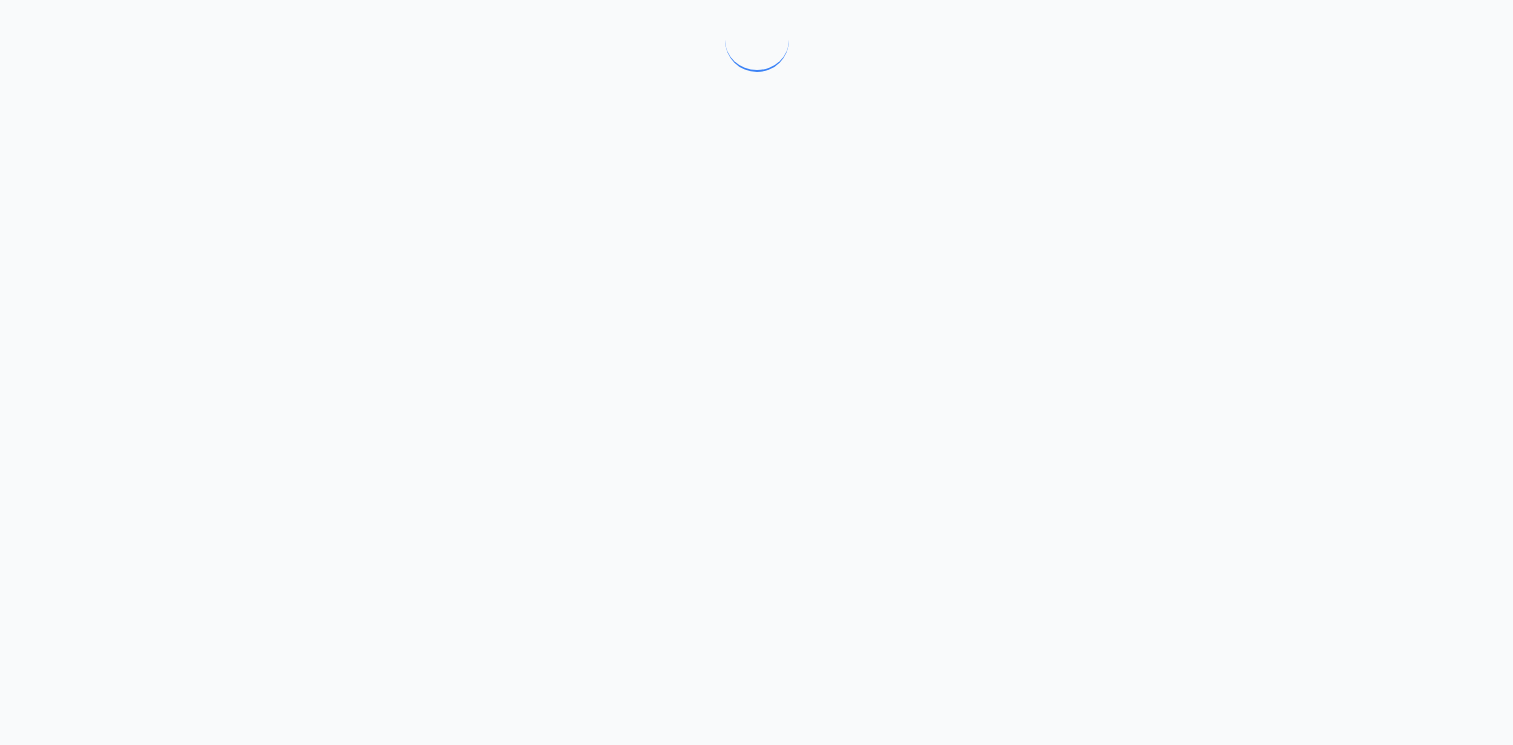 scroll, scrollTop: 0, scrollLeft: 0, axis: both 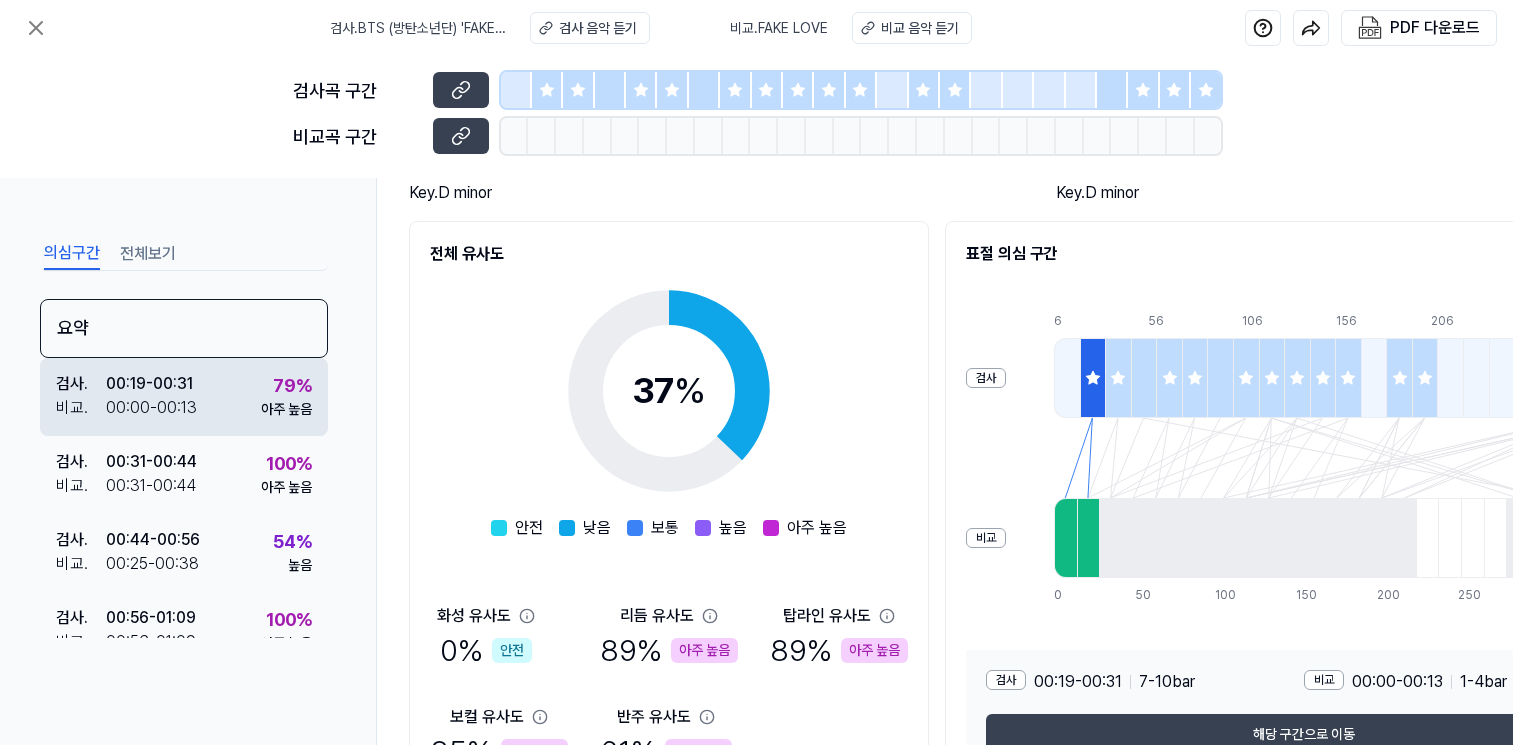 click on "검사 . [TIME] 비교 . [TIME] 79 % 아주 높음" at bounding box center (184, 397) 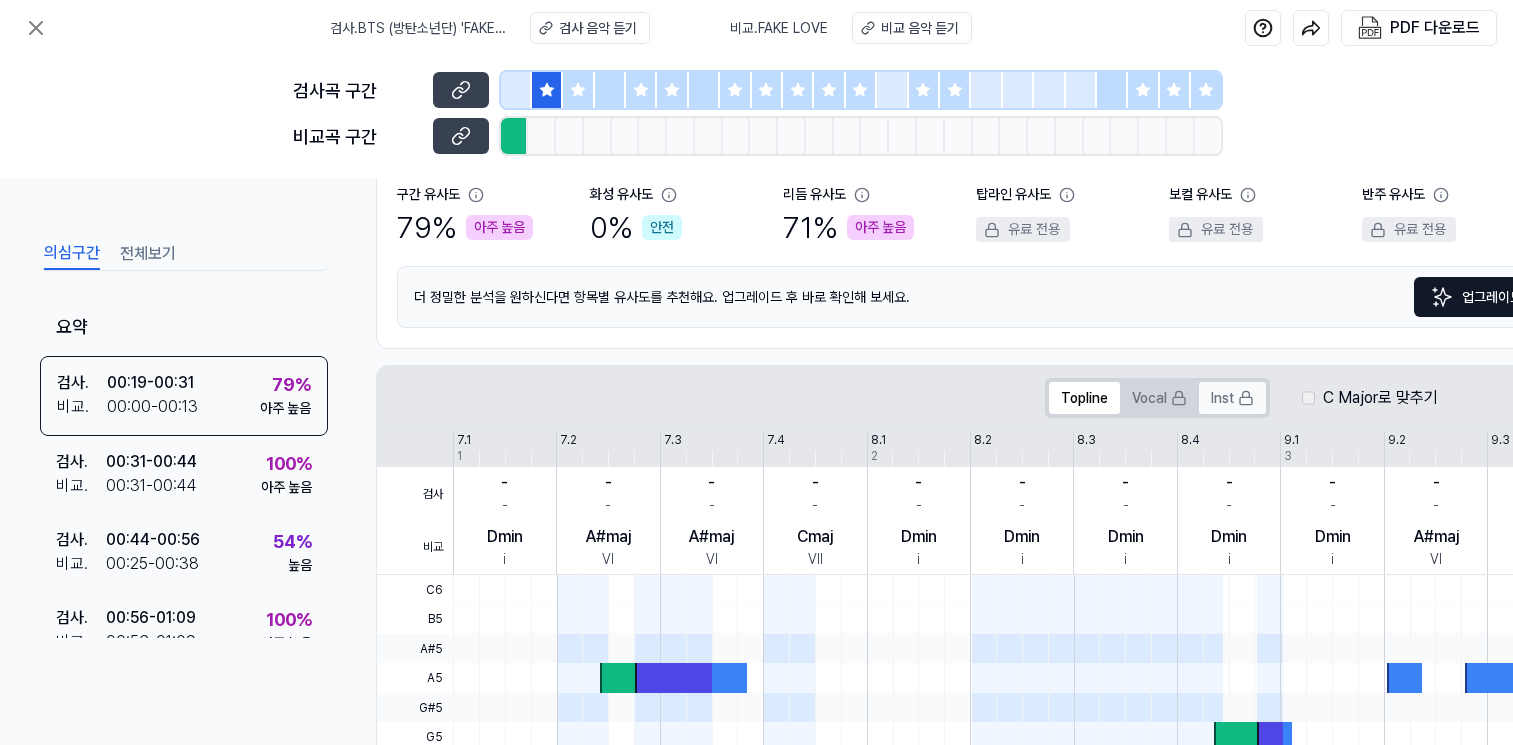 click on "Inst" at bounding box center (1232, 398) 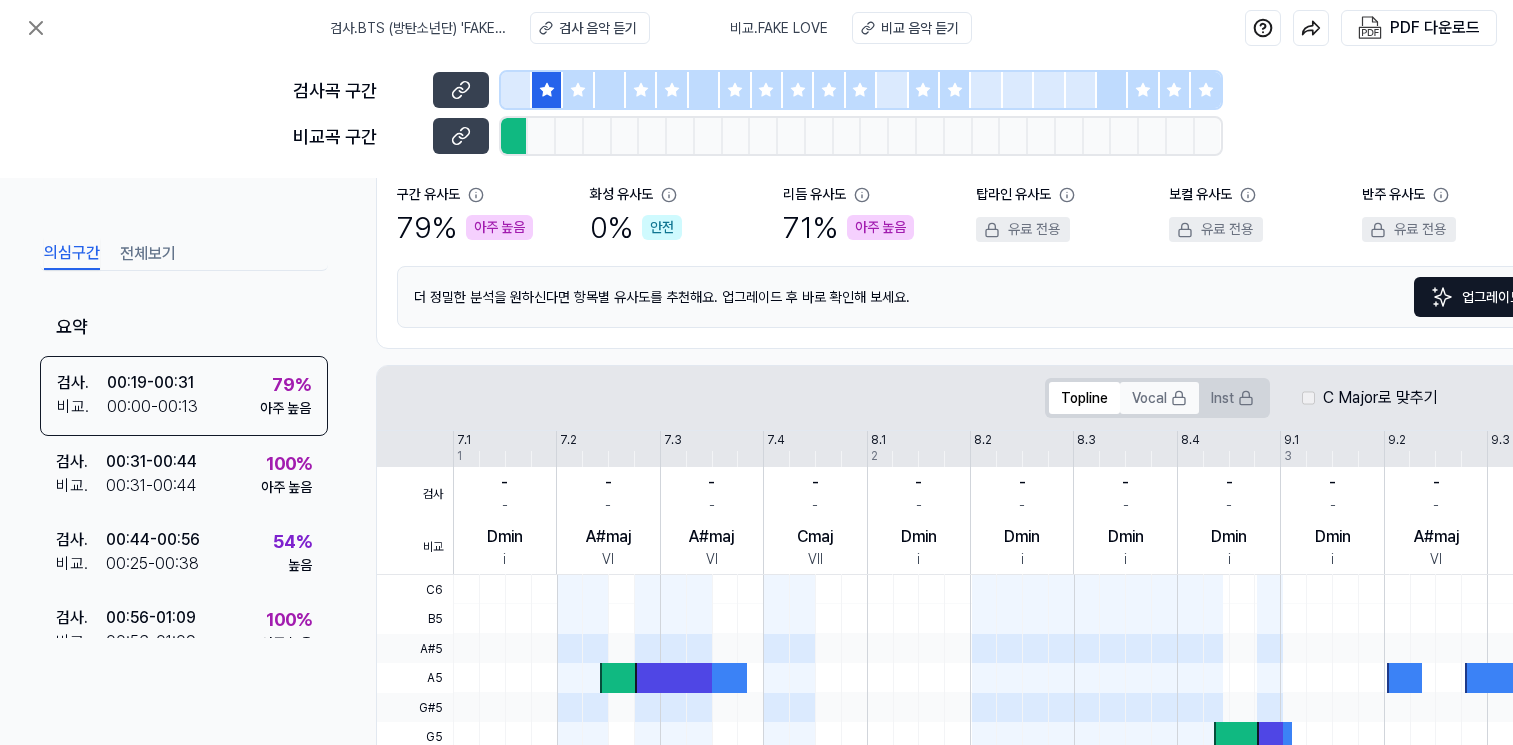 click 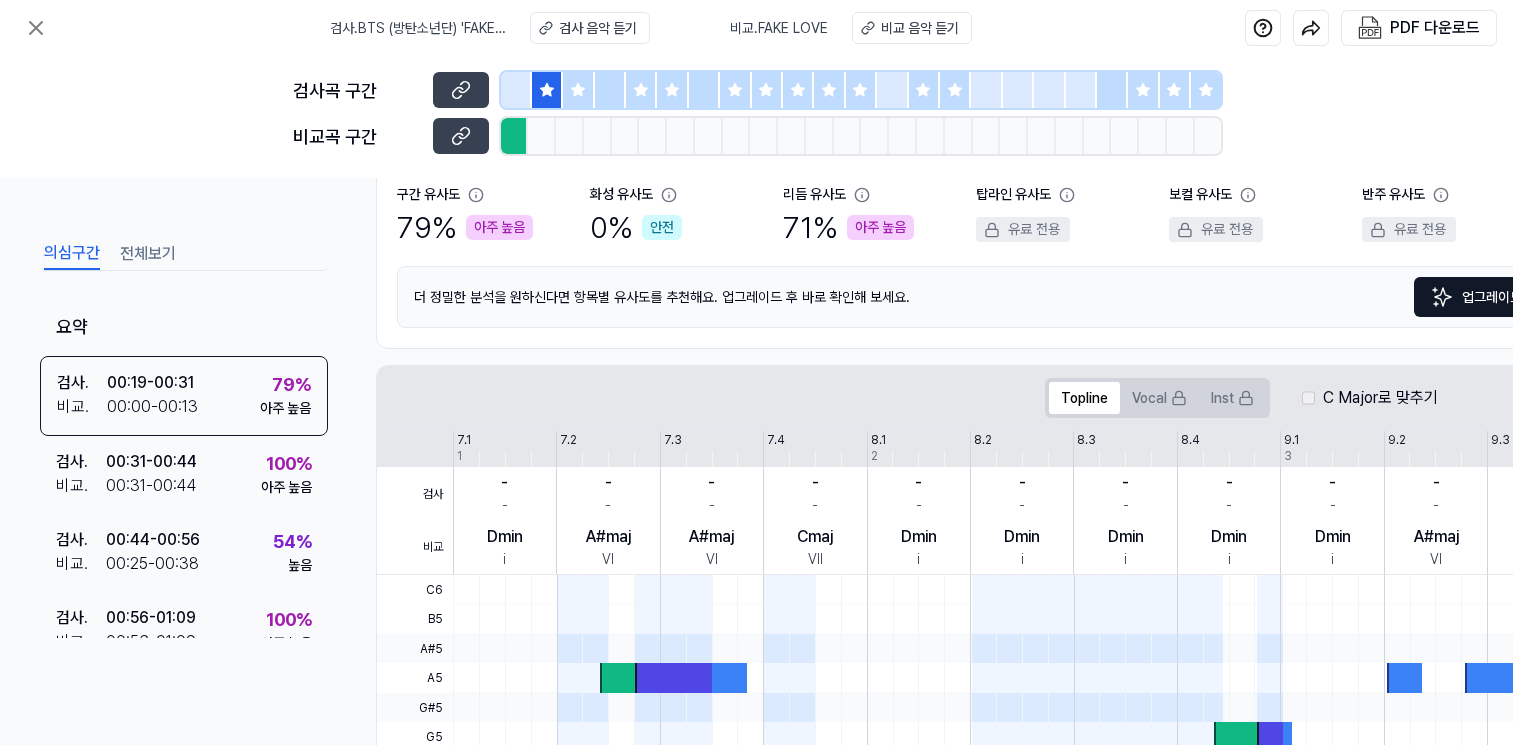 scroll, scrollTop: 195, scrollLeft: 111, axis: both 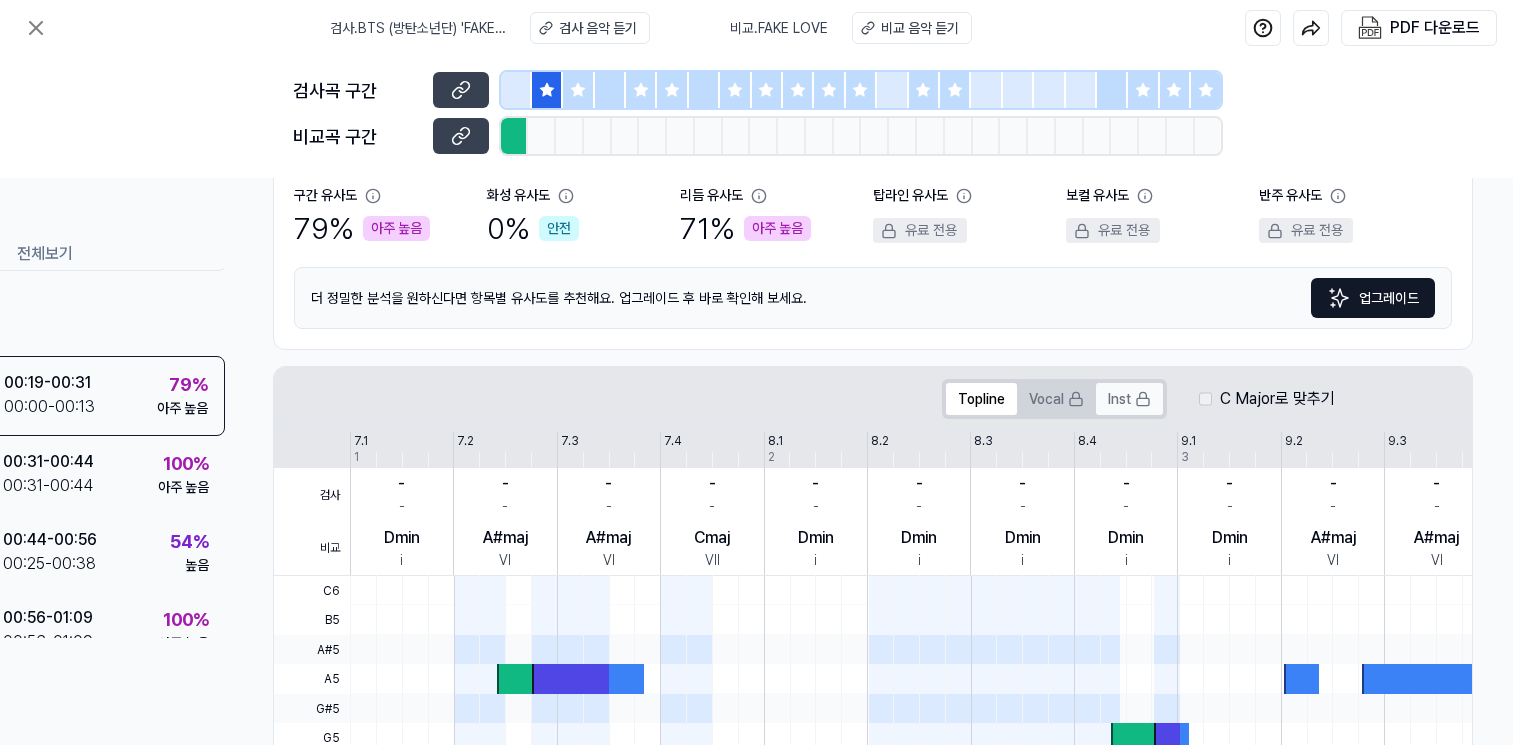 click on "Inst" at bounding box center [1129, 399] 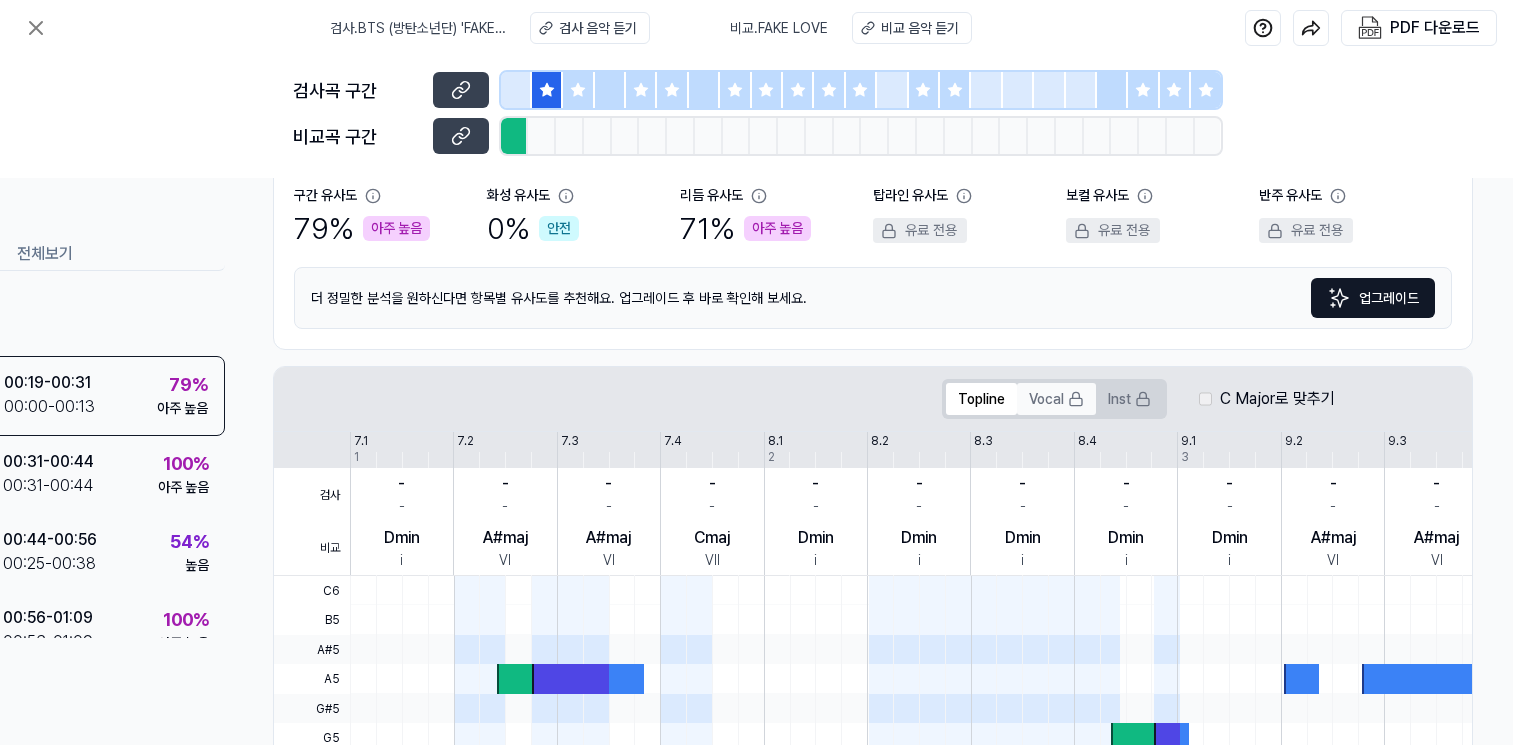 click on "Vocal" at bounding box center [1056, 399] 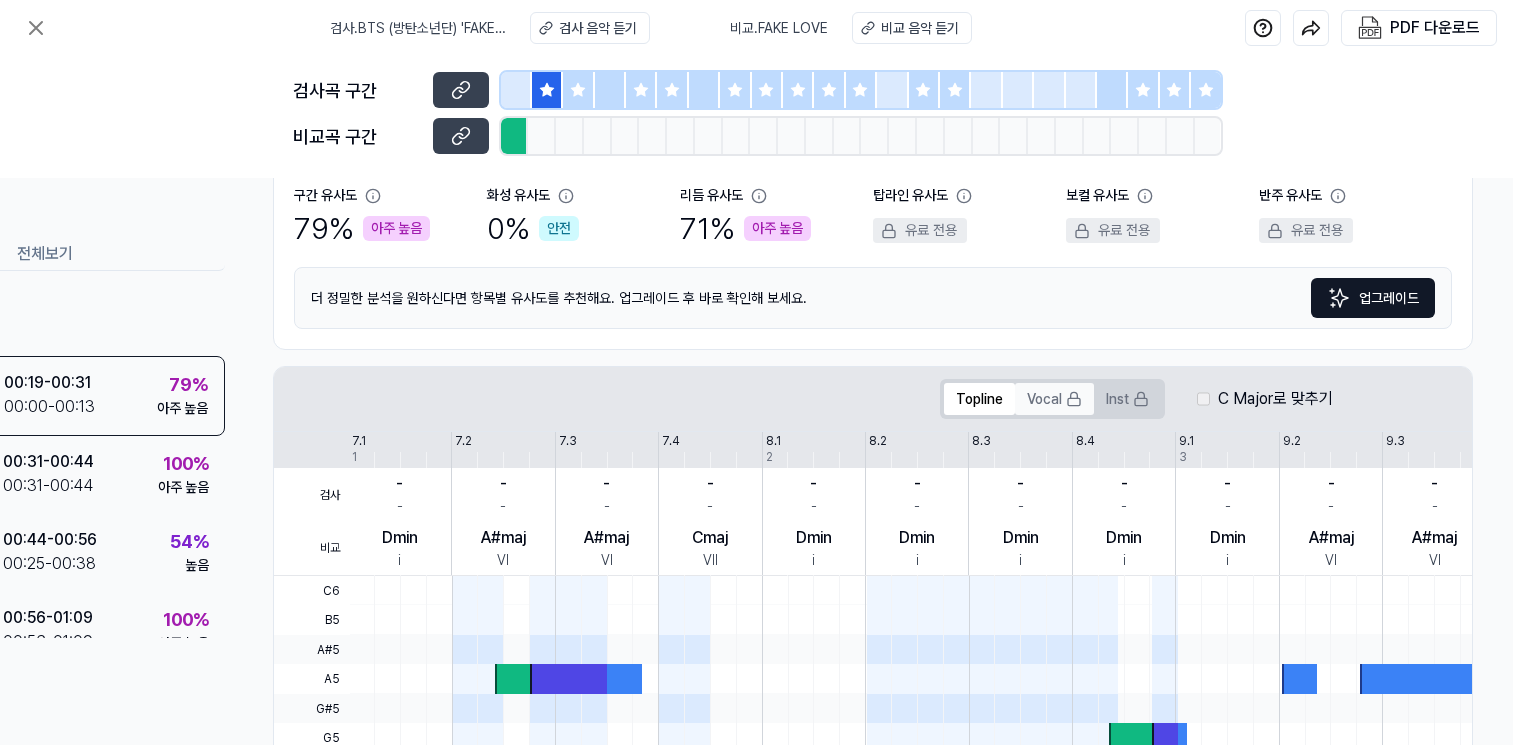 click on "Vocal" at bounding box center [1054, 399] 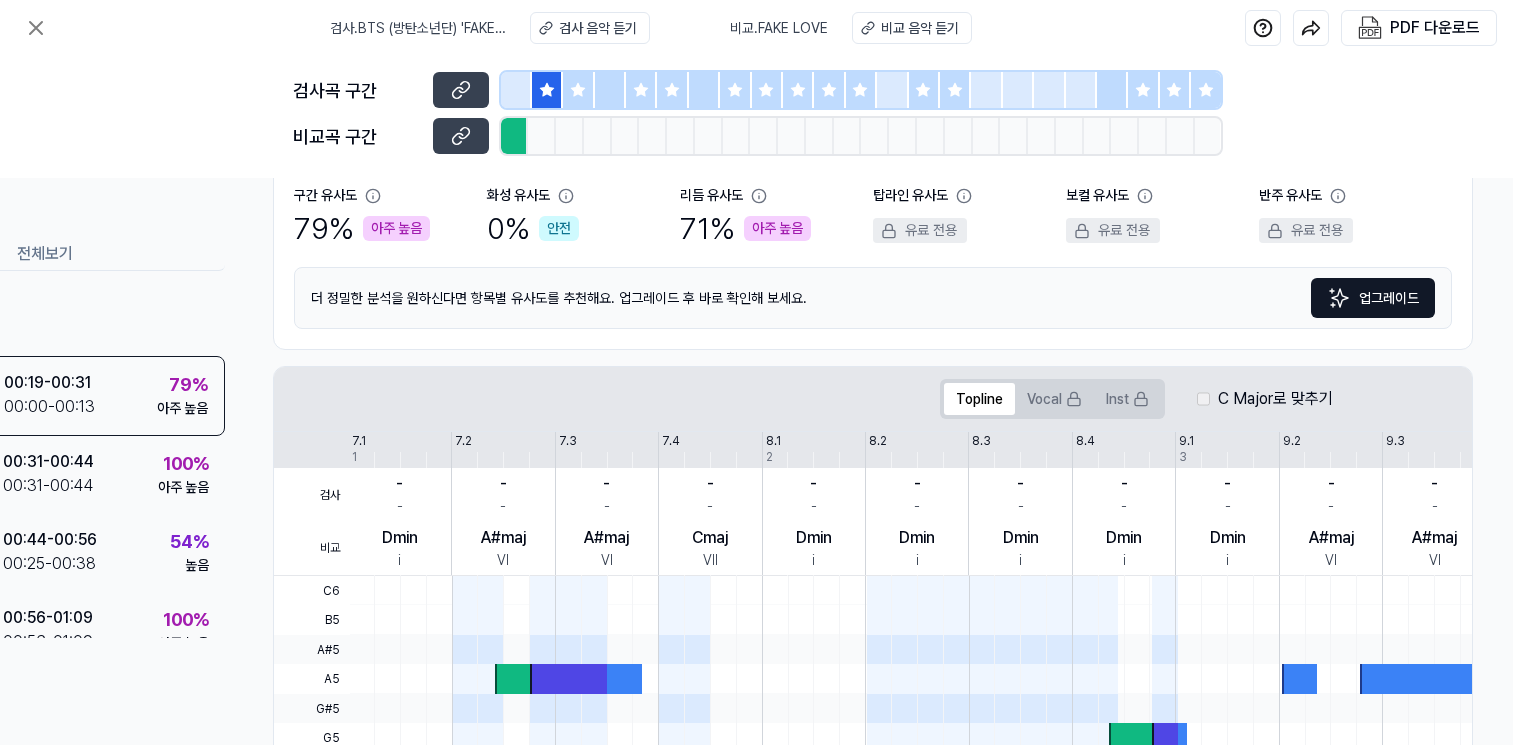 click on "업그레이드" at bounding box center (1373, 298) 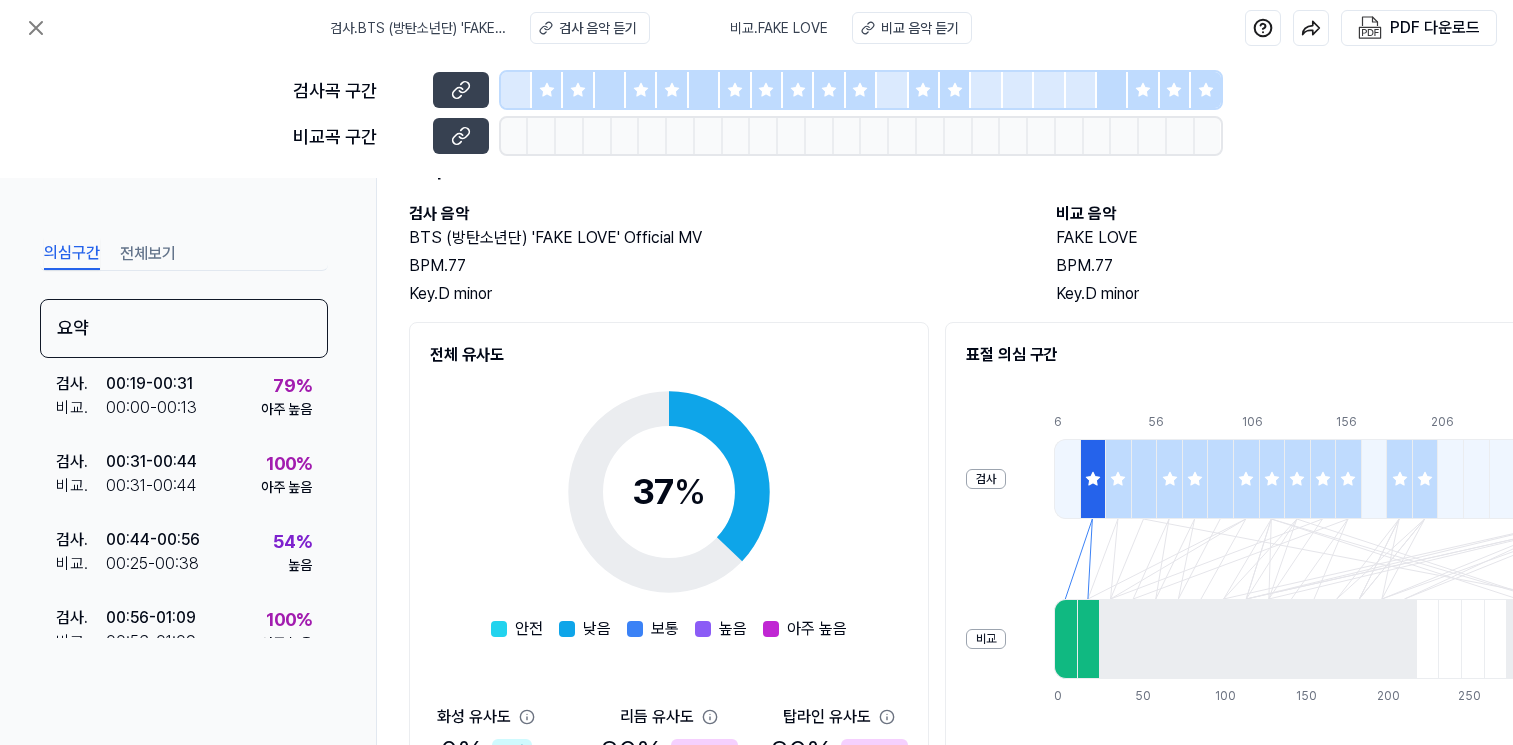 scroll, scrollTop: 0, scrollLeft: 0, axis: both 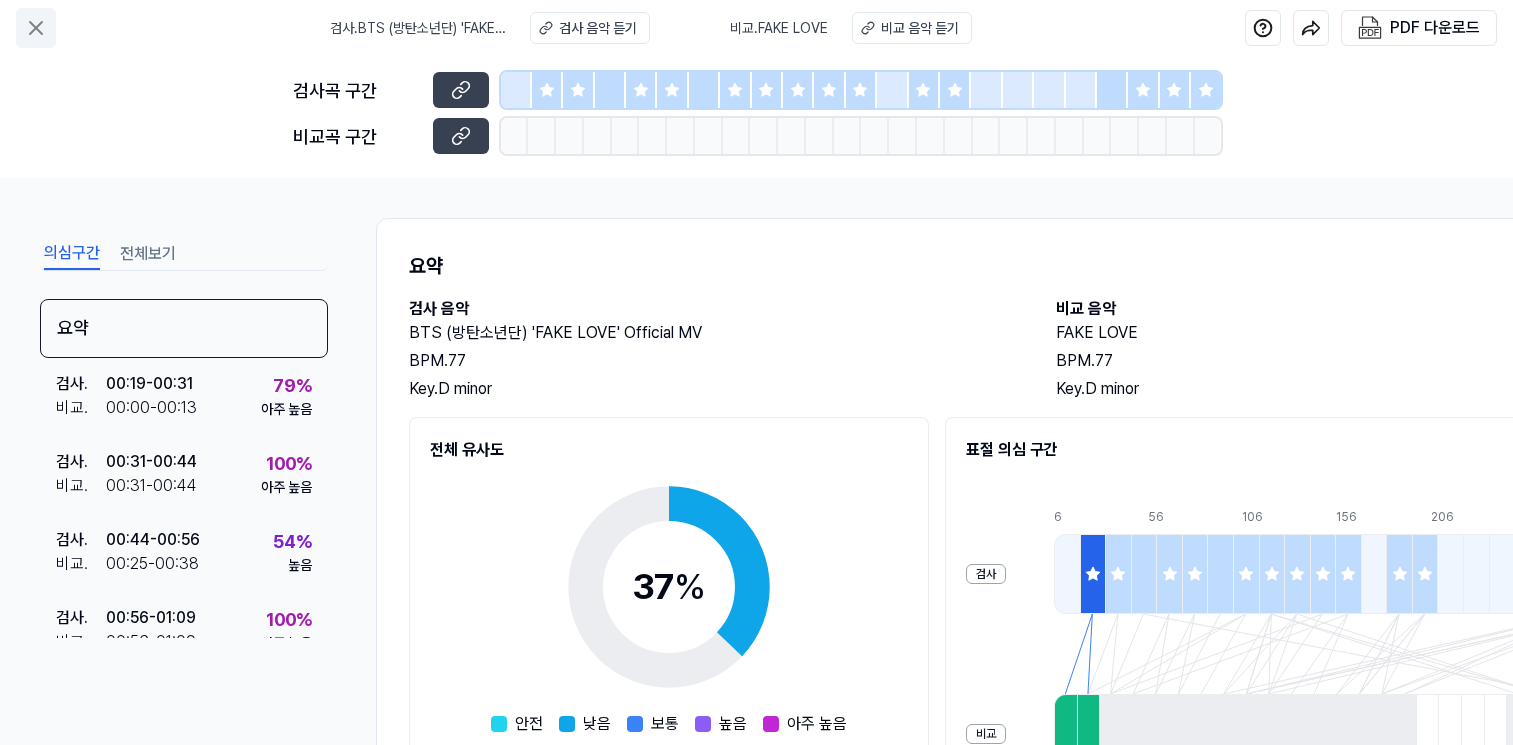 click 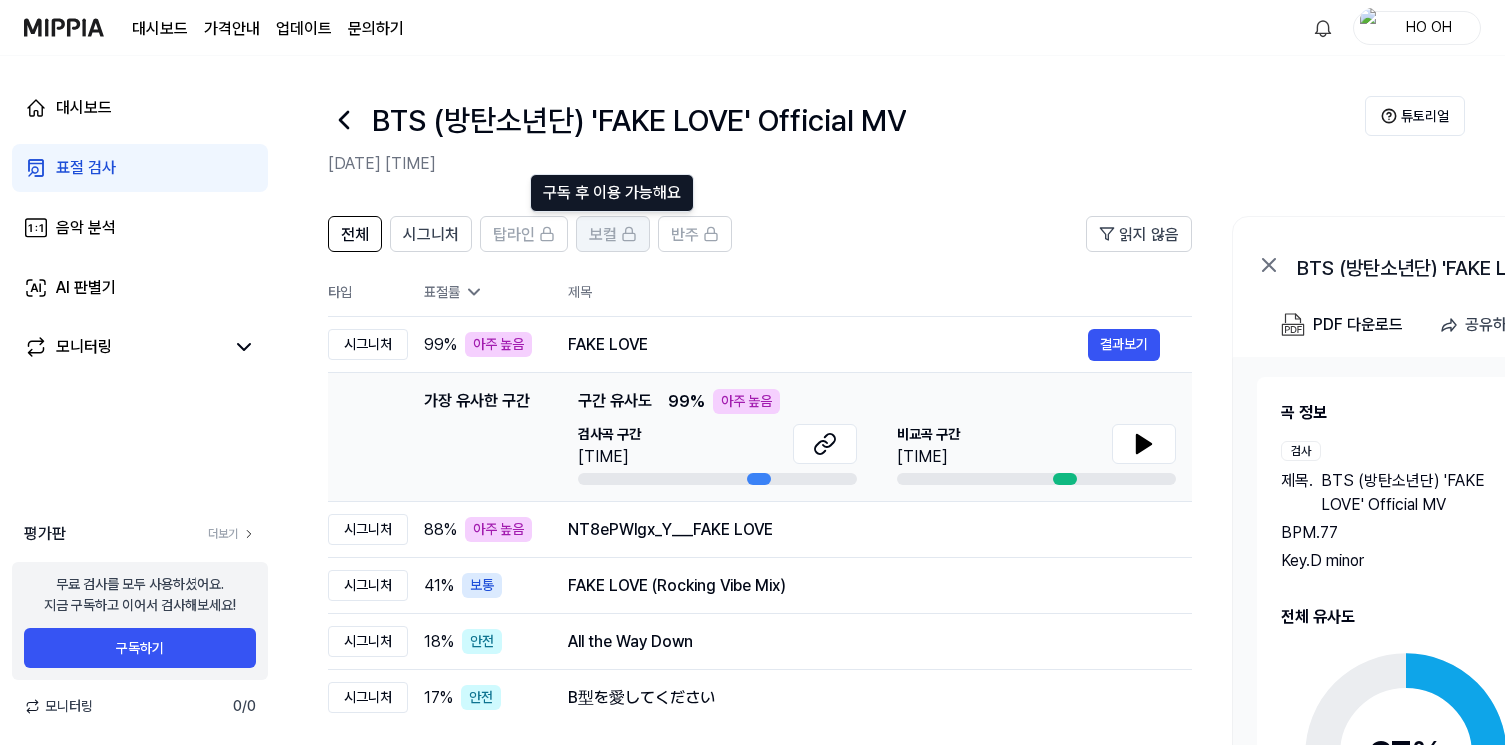 click on "보컬" at bounding box center (603, 235) 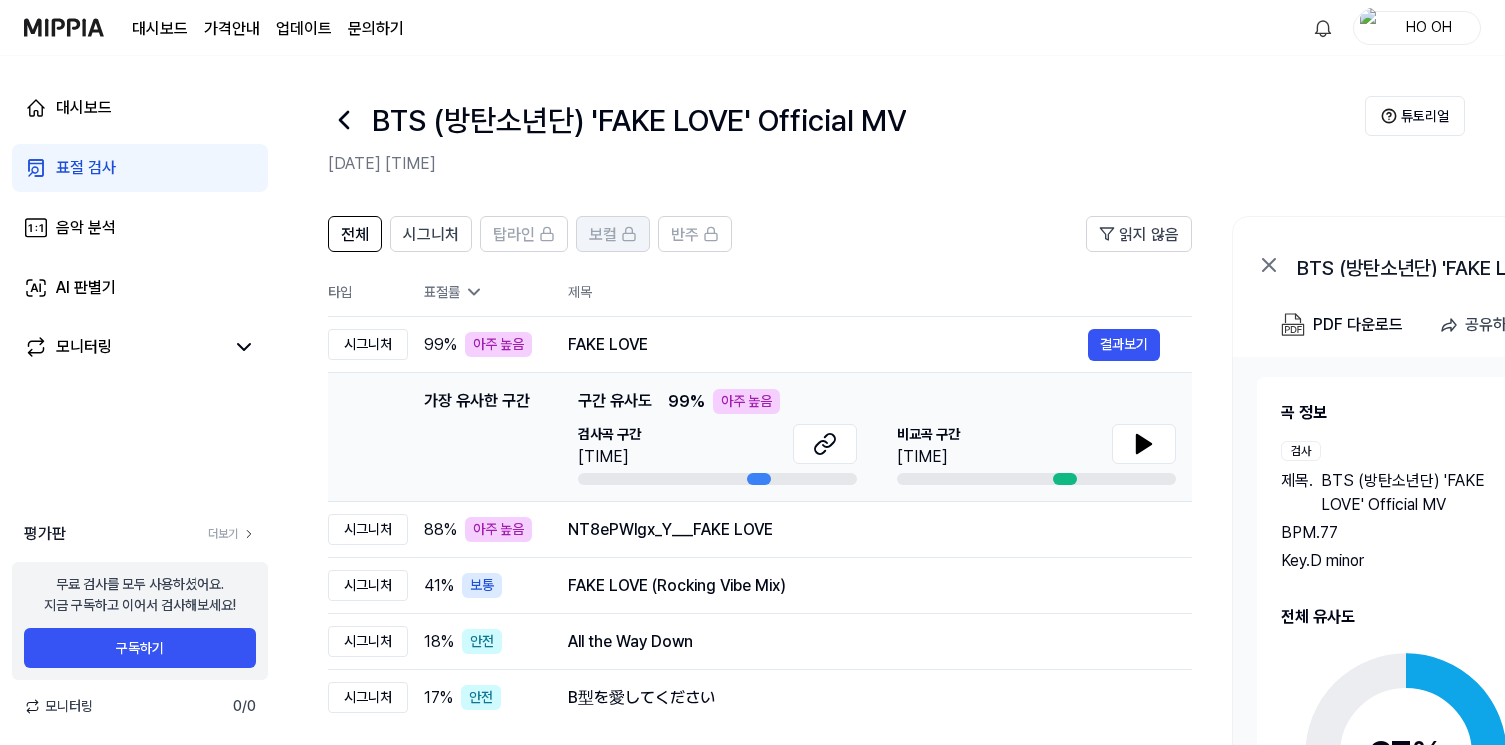 click on "보컬" at bounding box center [603, 235] 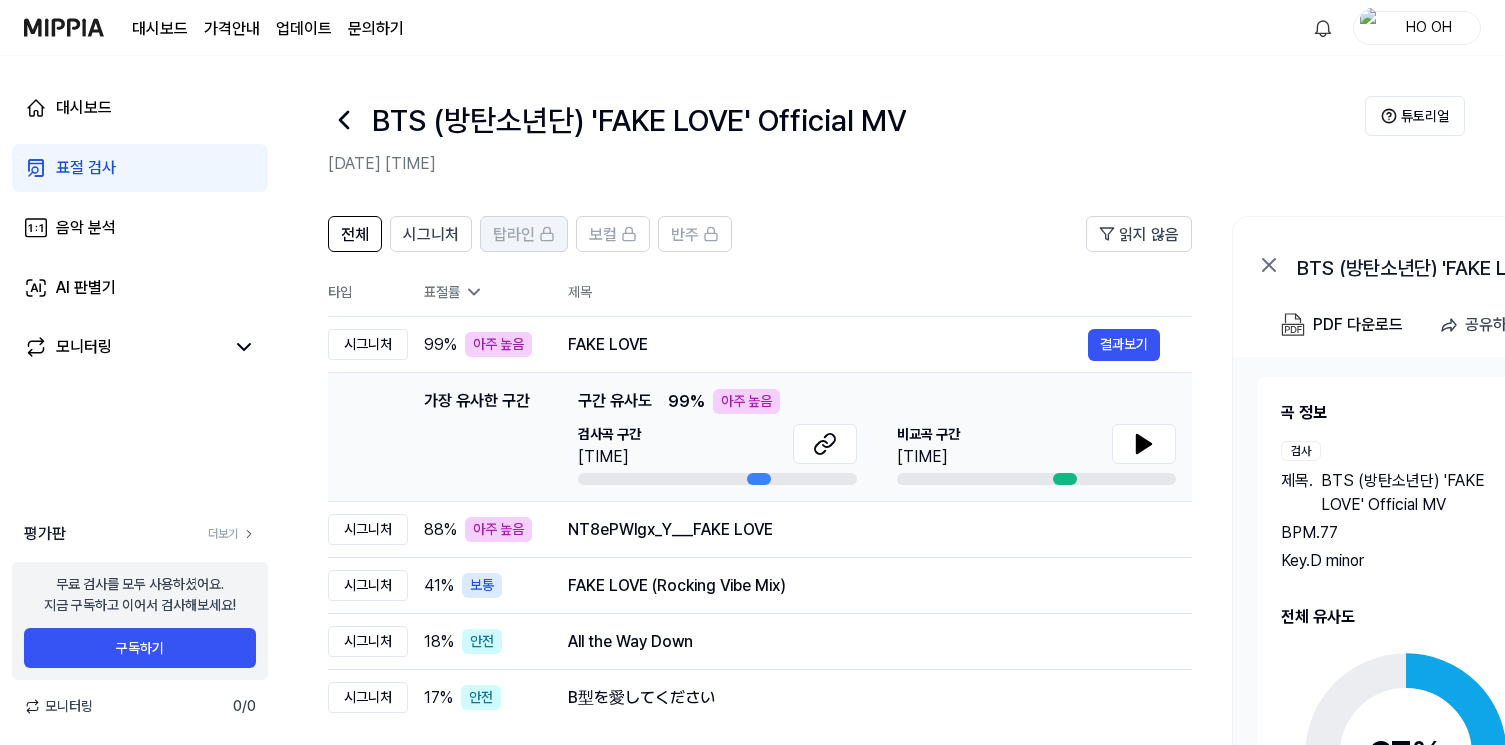 click on "탑라인" at bounding box center [514, 235] 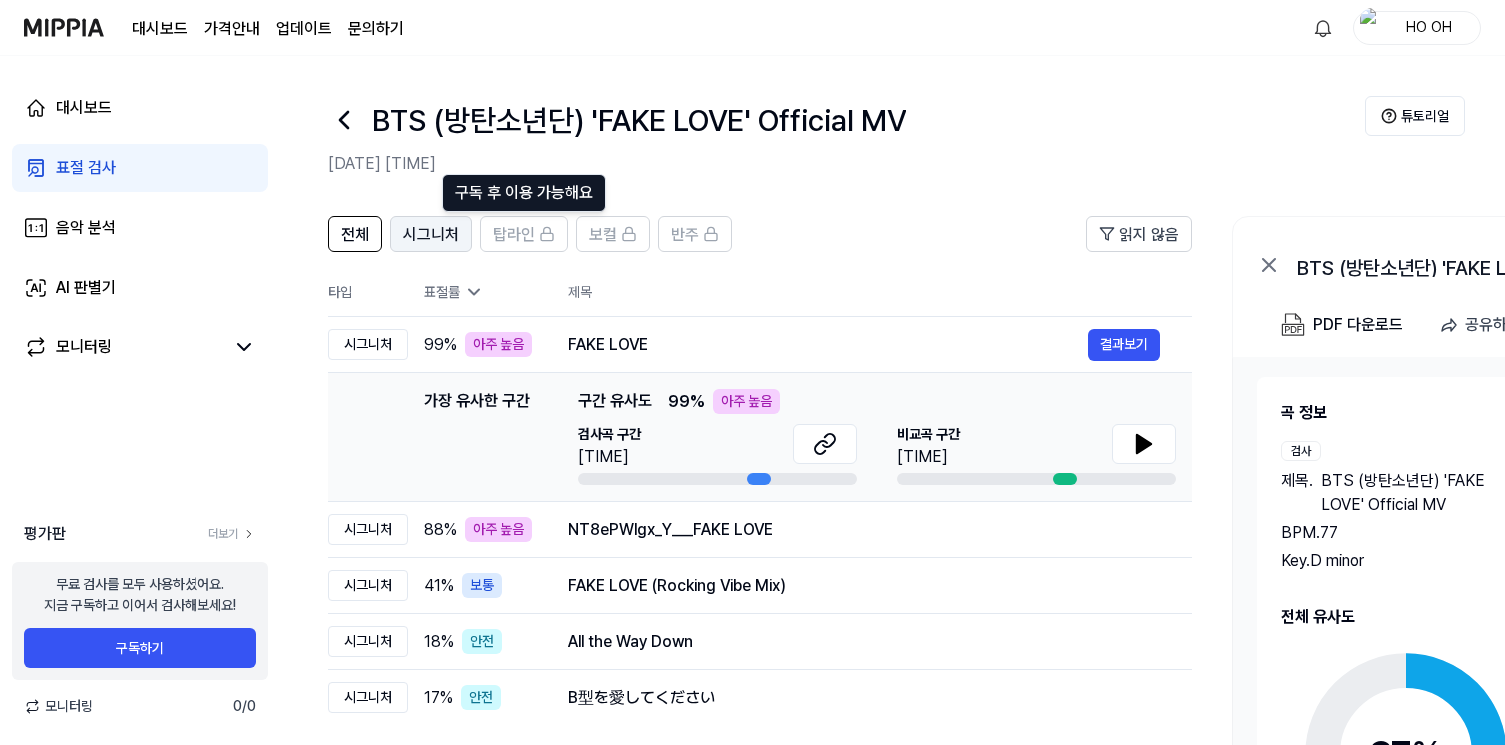 click on "시그니처" at bounding box center [431, 235] 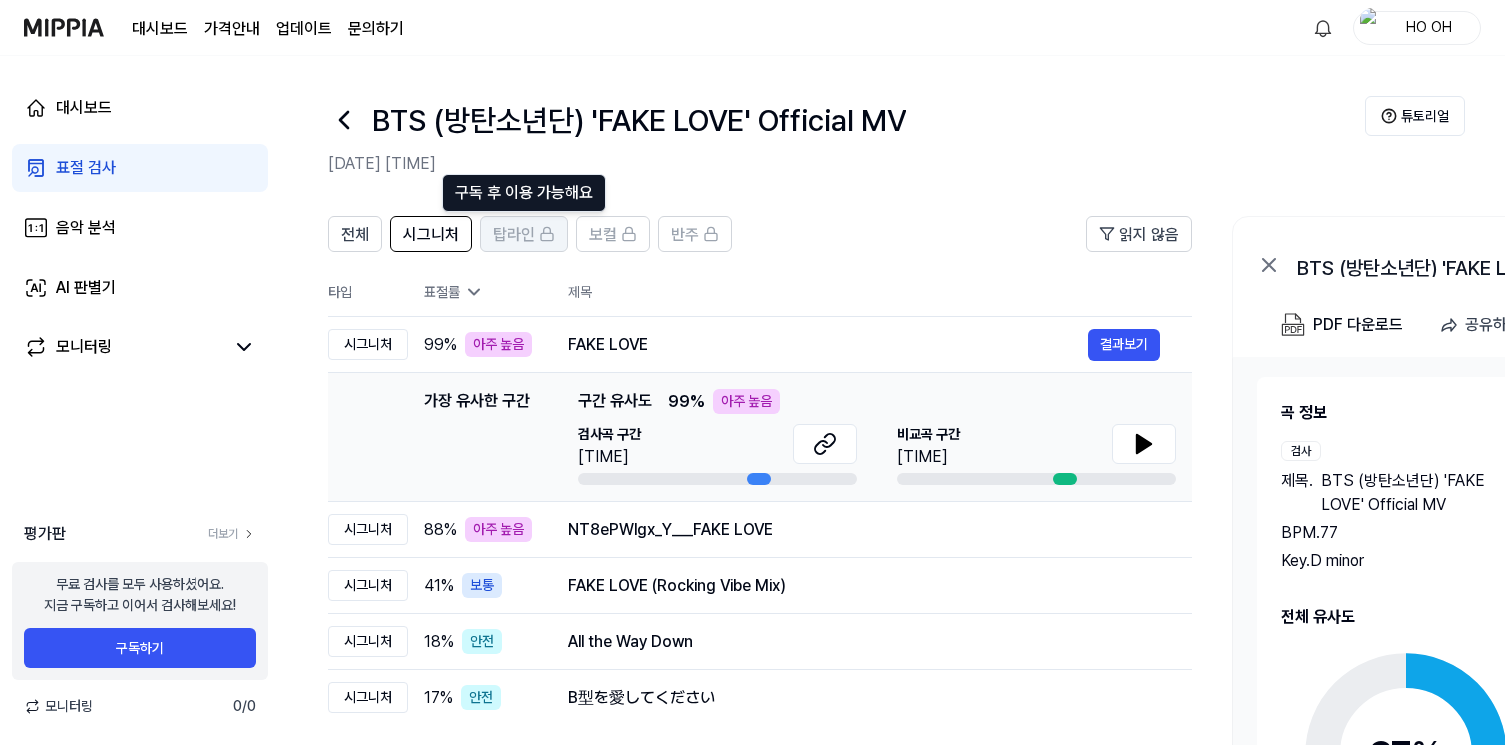 click on "탑라인" at bounding box center (514, 235) 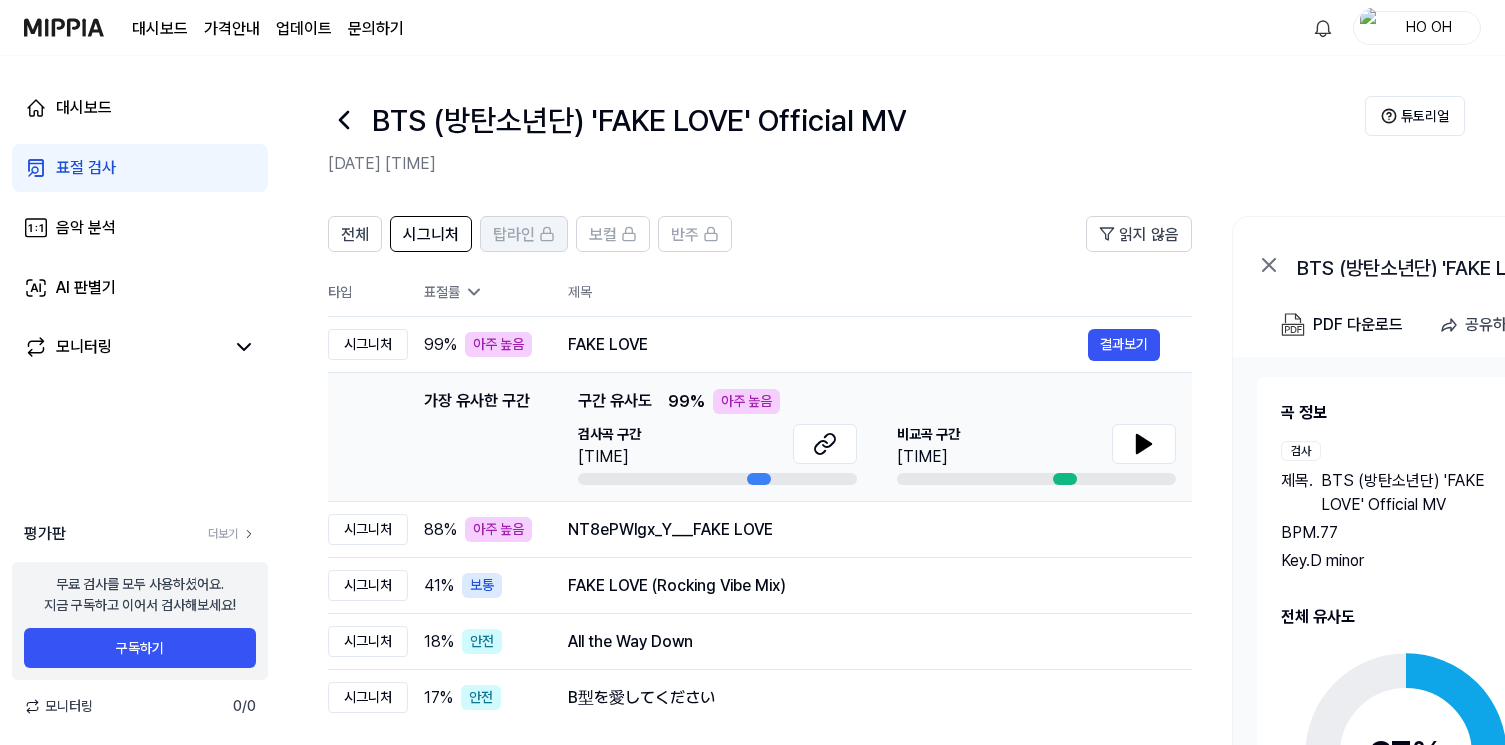 click on "탑라인" at bounding box center (514, 235) 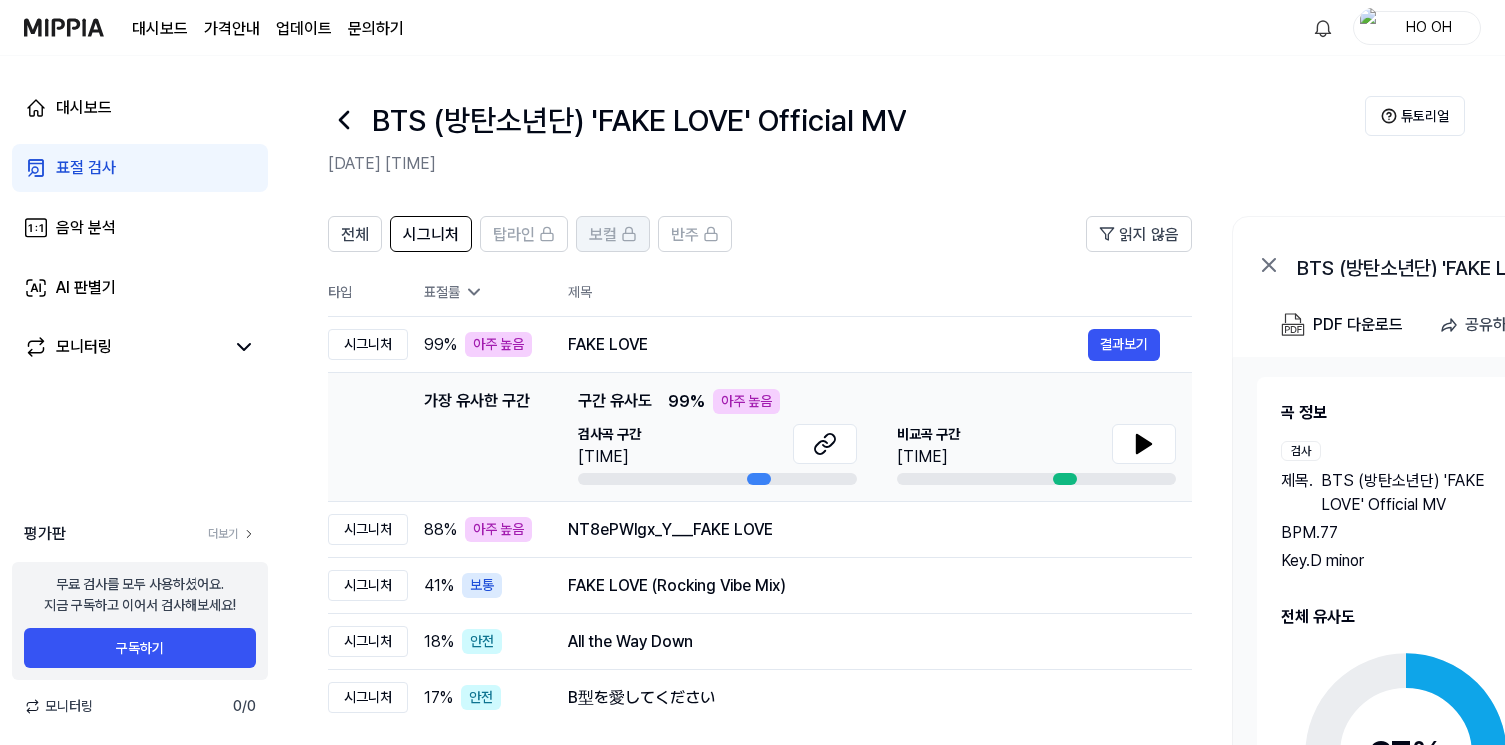 click on "보컬" at bounding box center (613, 234) 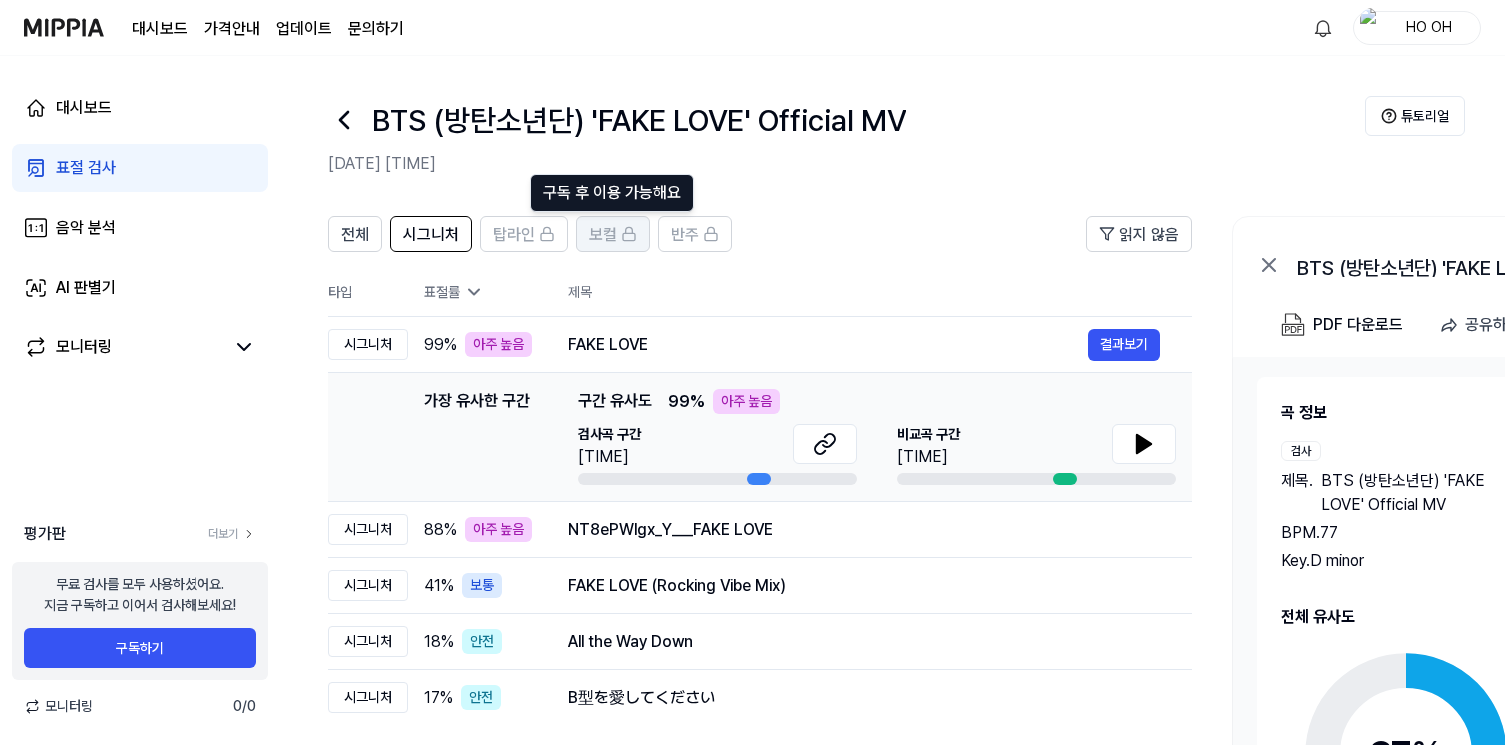 click on "보컬" at bounding box center [613, 234] 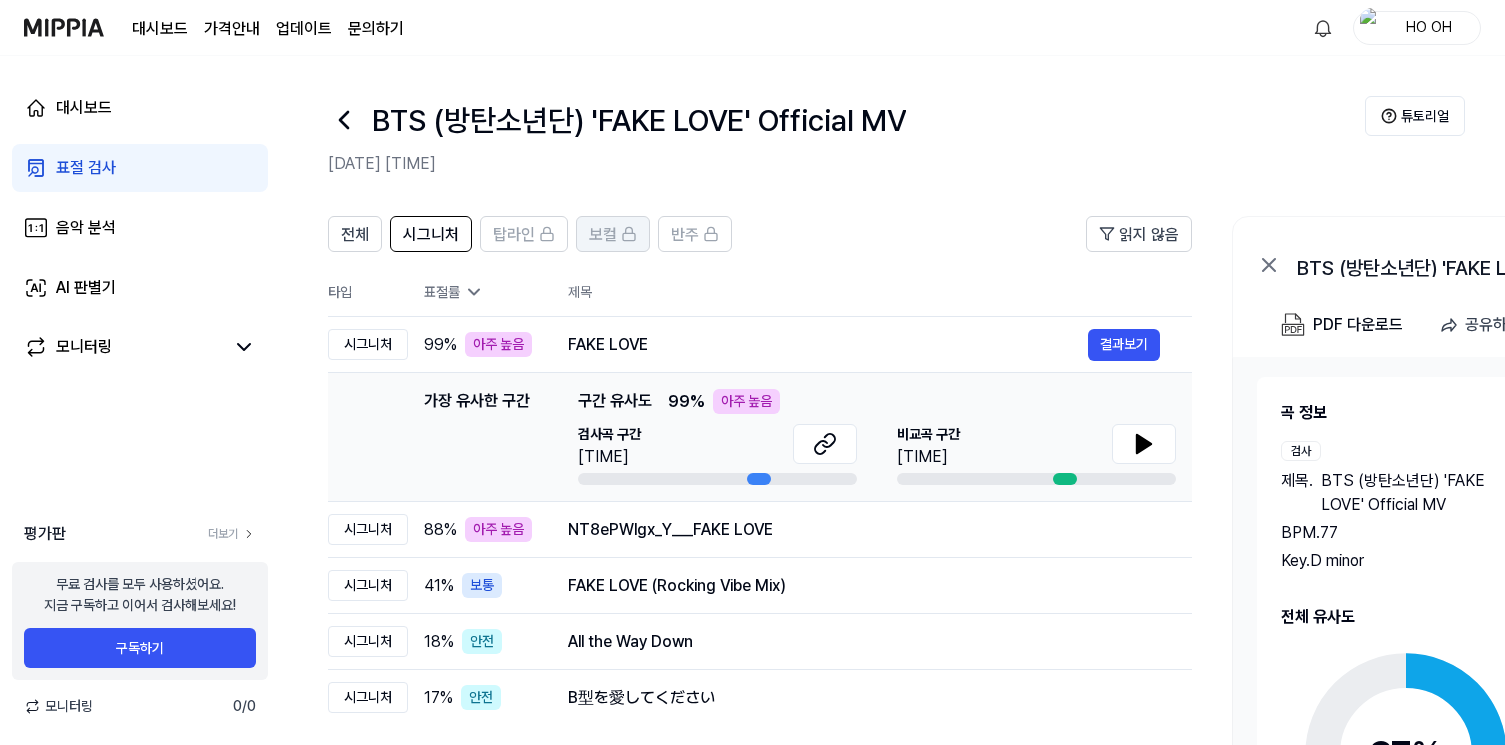 click on "보컬" at bounding box center [613, 234] 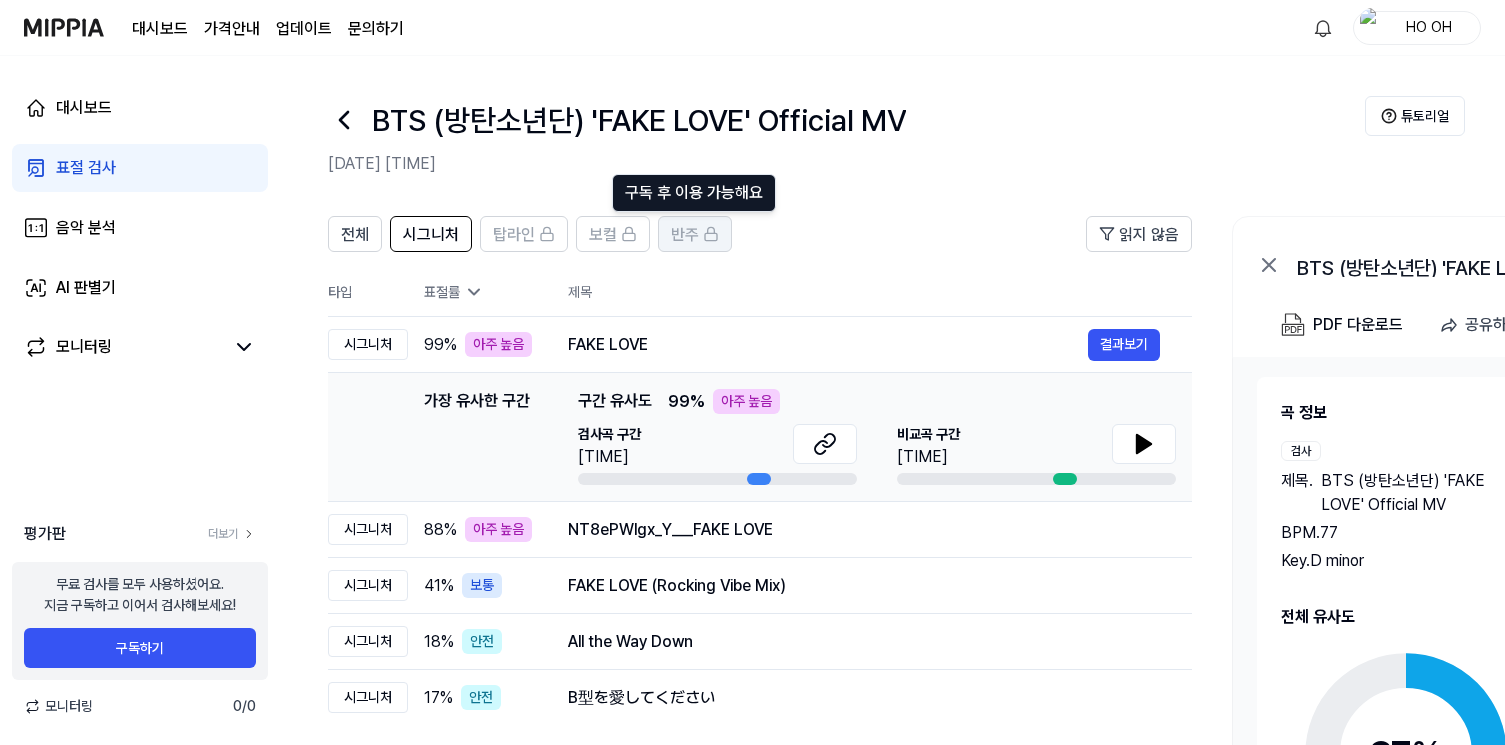 click on "반주" at bounding box center [695, 234] 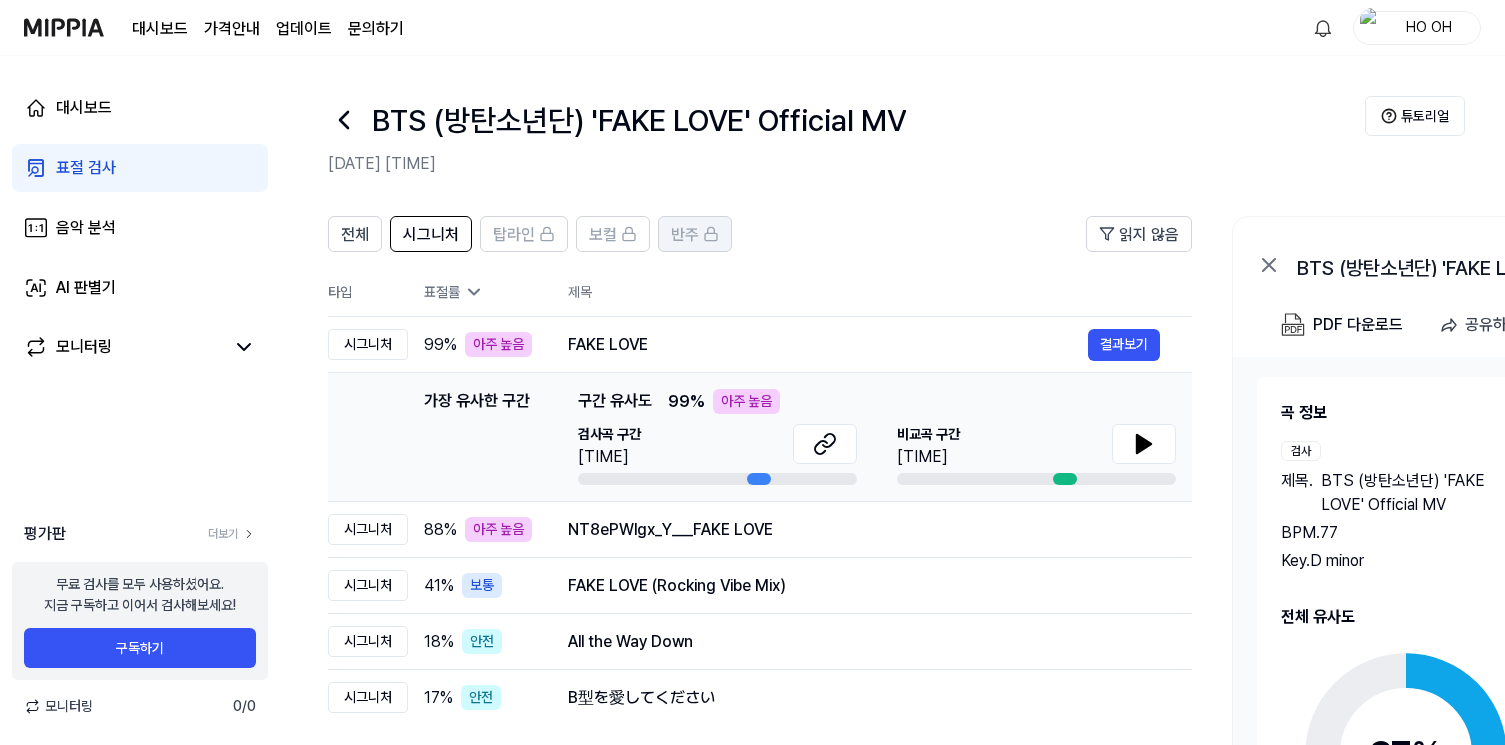 click on "반주" at bounding box center (695, 234) 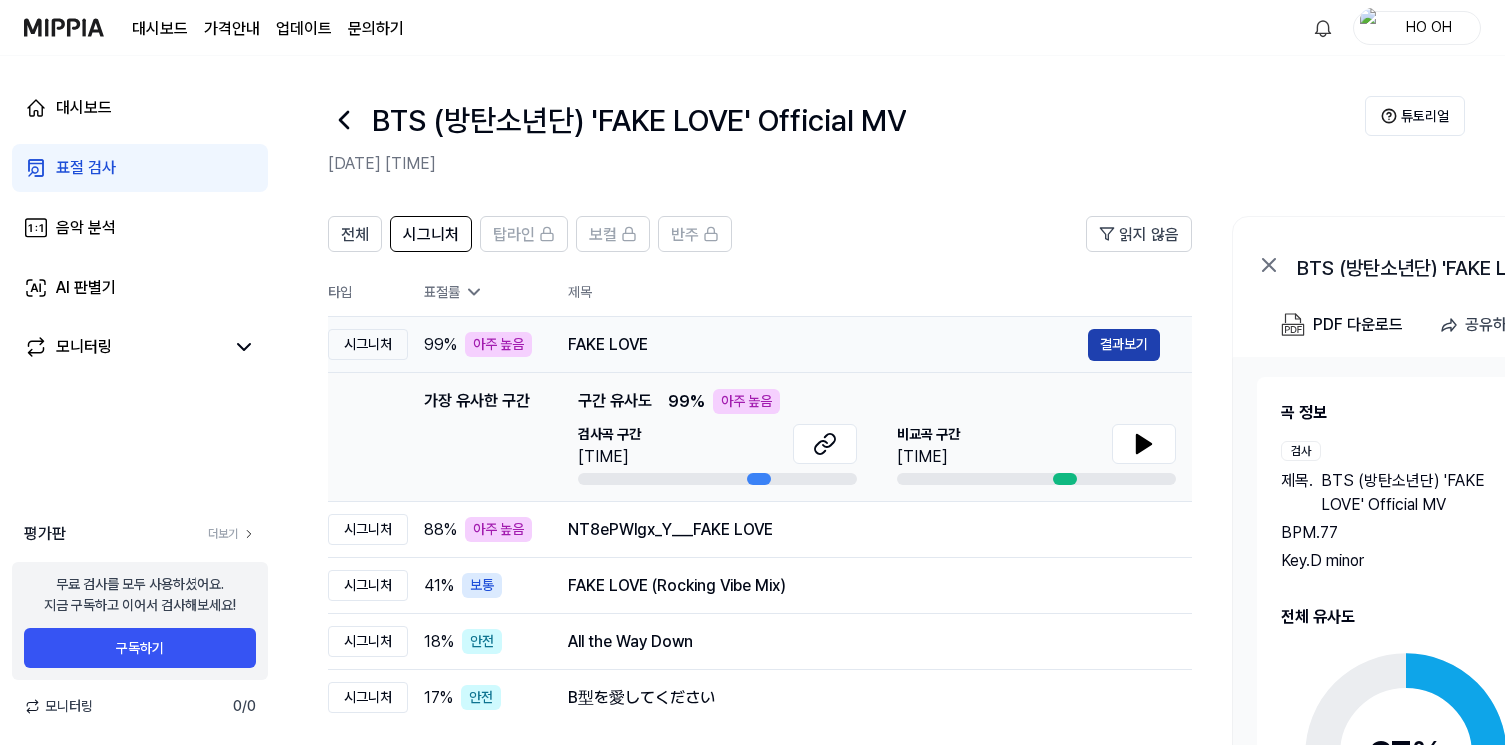 click on "결과보기" at bounding box center (1124, 345) 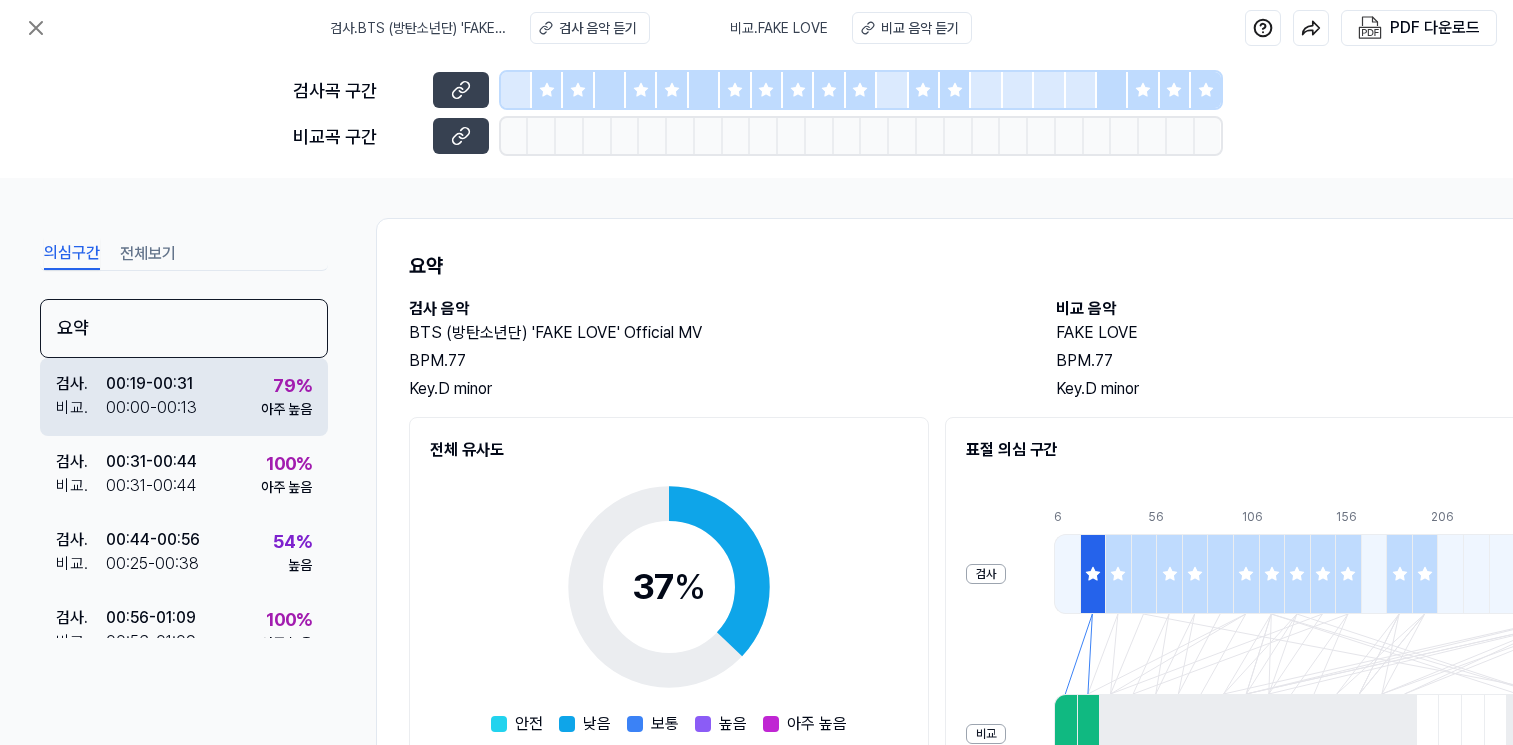 click on "검사 . [TIME] 비교 . [TIME] 79 % 아주 높음" at bounding box center (184, 397) 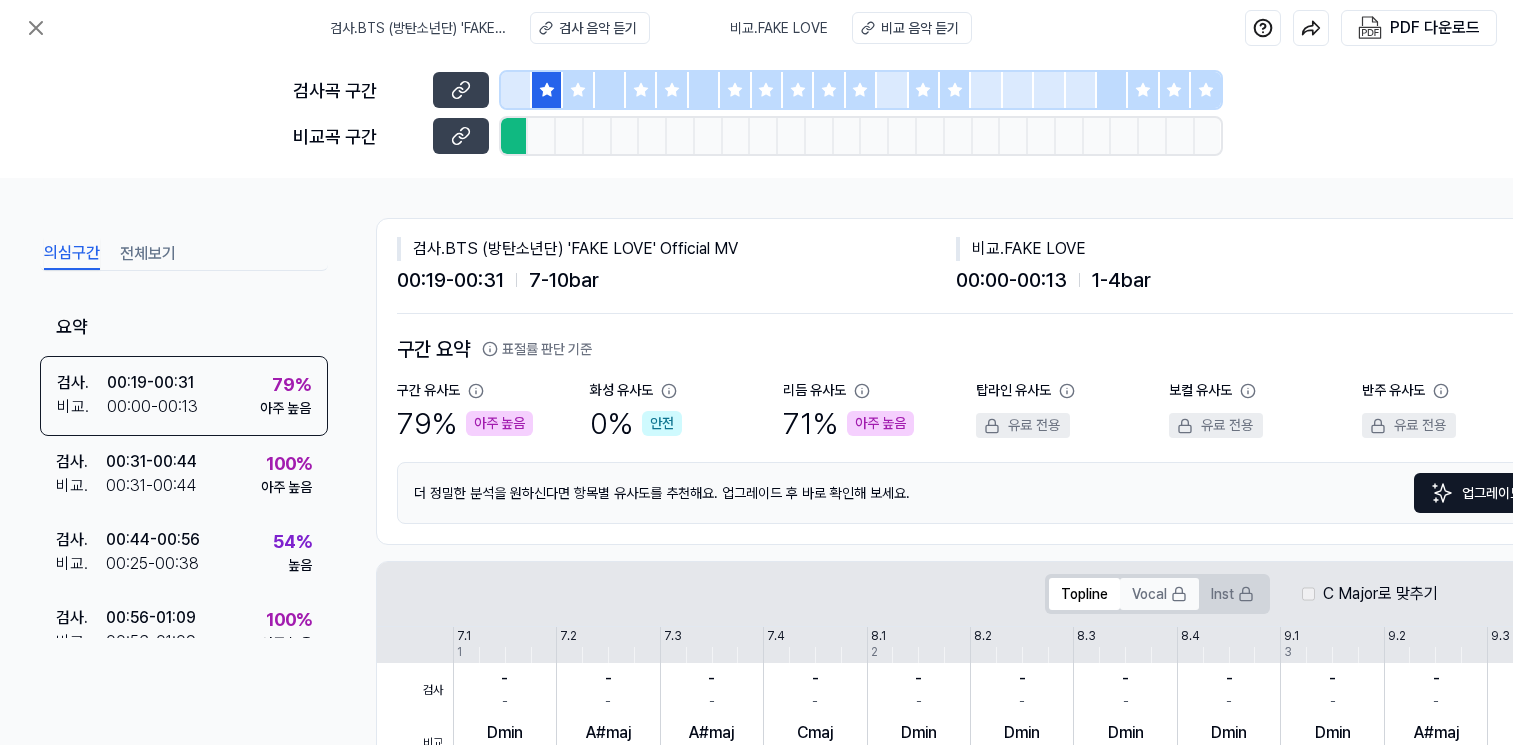 click on "Vocal" at bounding box center (1159, 594) 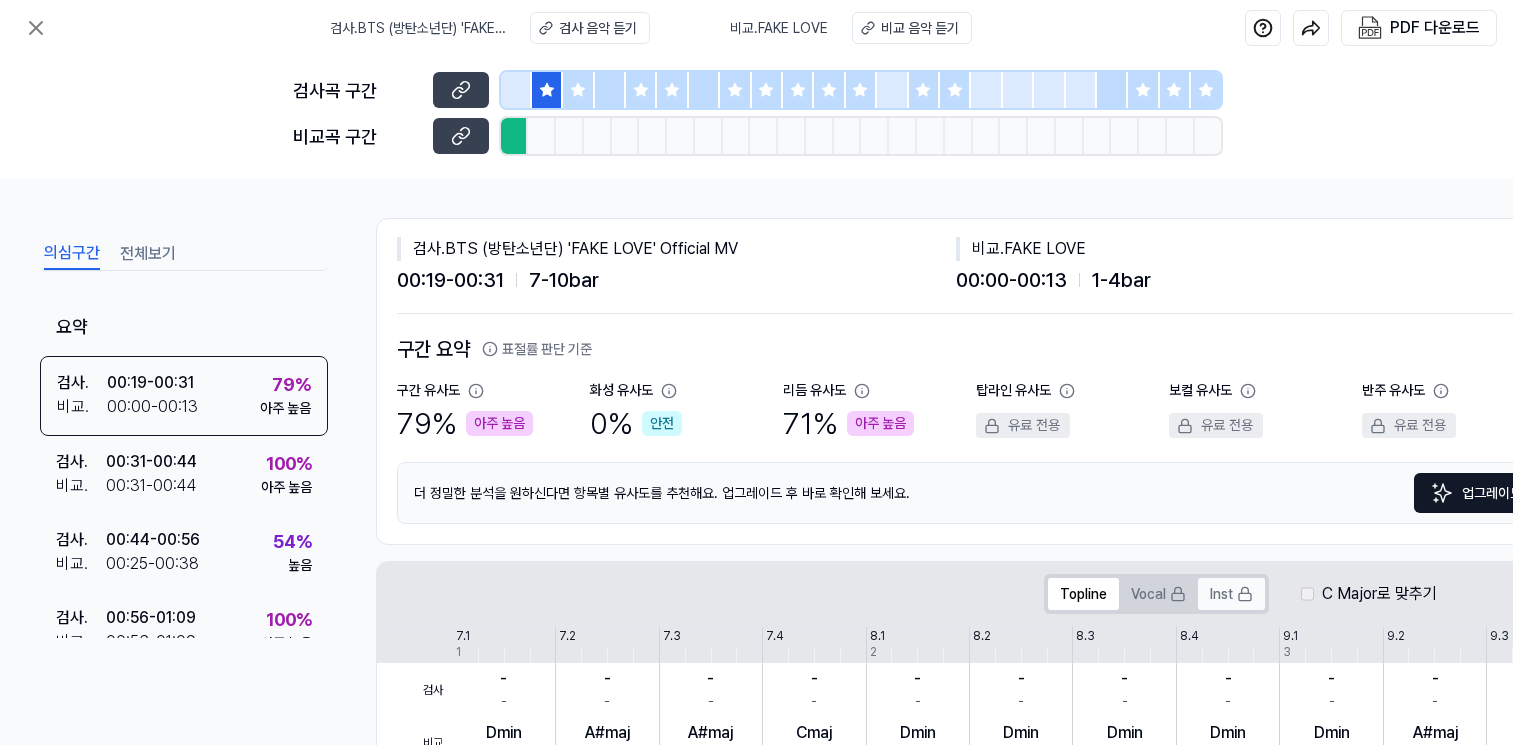 click 